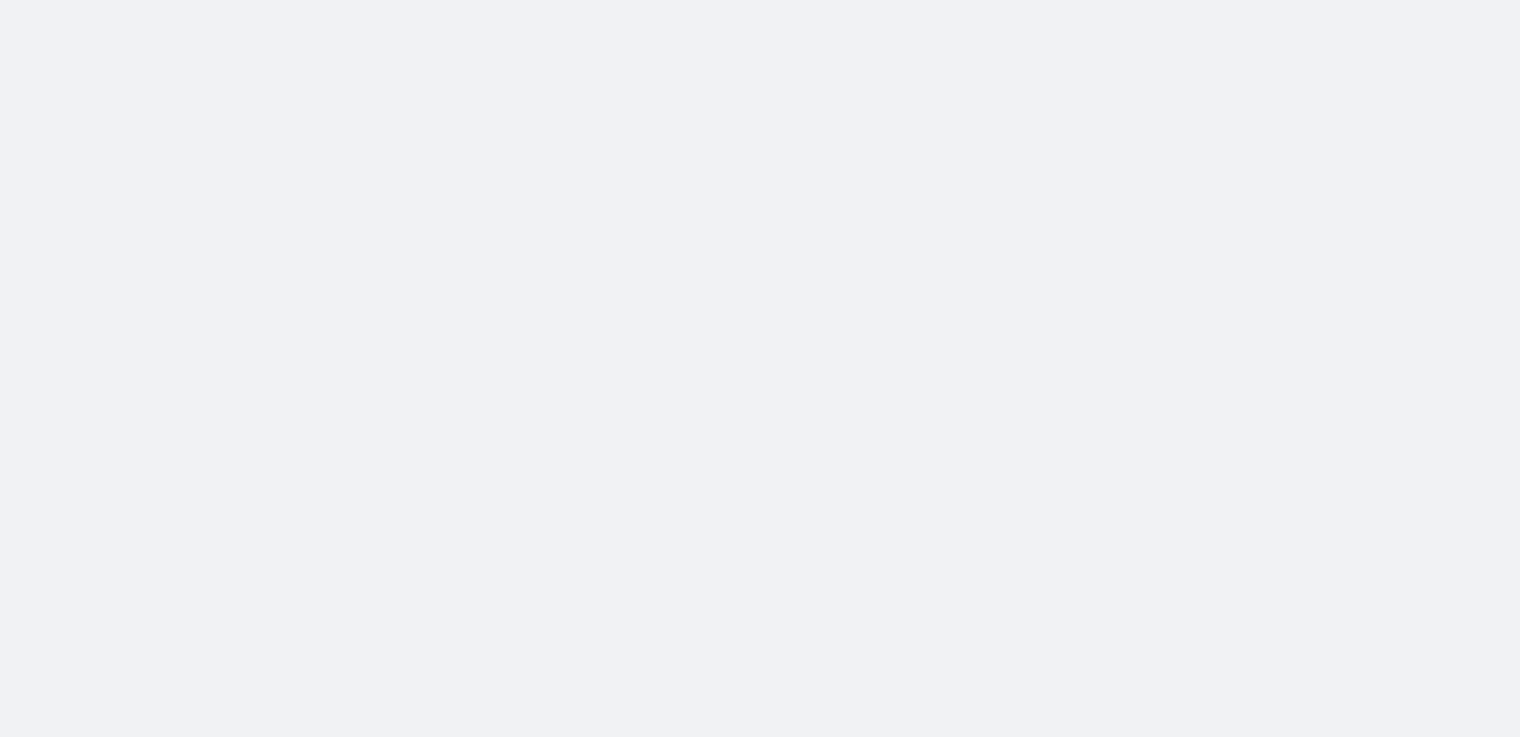 scroll, scrollTop: 0, scrollLeft: 0, axis: both 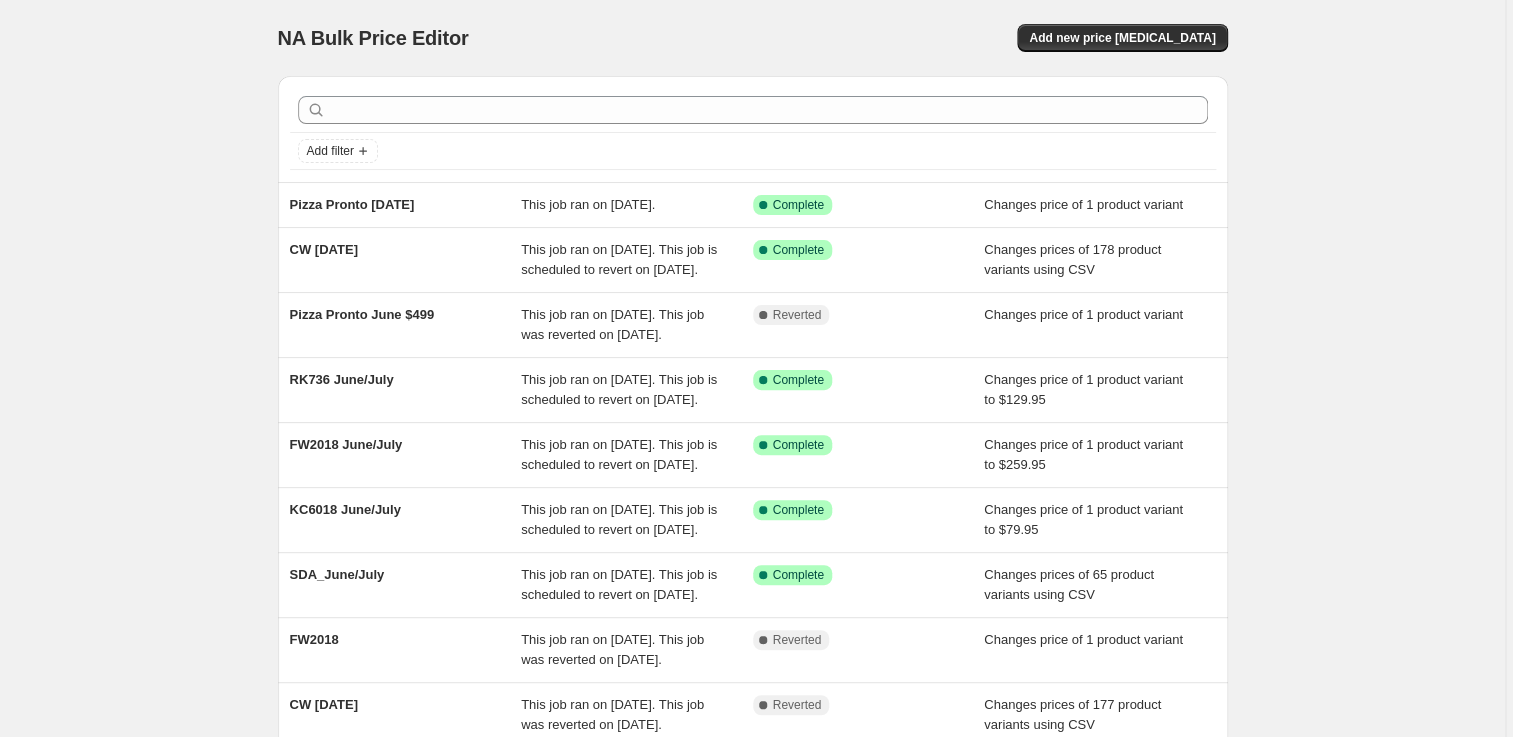 click on "NA Bulk Price Editor. This page is ready NA Bulk Price Editor Add new price change job Add filter   Pizza Pronto July 2025 This job ran on 1 July 2025. Success Complete Complete Changes price of 1 product variant CW July 2025 This job ran on 1 July 2025. This job is scheduled to revert on 31 July 2025. Success Complete Complete Changes prices of 178 product variants using CSV Pizza Pronto June $499 This job ran on 20 June 2025. This job was reverted on 30 June 2025. Complete Reverted Changes price of 1 product variant RK736 June/July This job ran on 17 June 2025. This job is scheduled to revert on 13 July 2025. Success Complete Complete Changes price of 1 product variant to $129.95 FW2018 June/July This job ran on 16 June 2025. This job is scheduled to revert on 13 July 2025. Success Complete Complete Changes price of 1 product variant to $259.95 KC6018 June/July This job ran on 16 June 2025. This job is scheduled to revert on 13 July 2025. Success Complete Complete SDA_June/July Success Complete Complete" at bounding box center (752, 505) 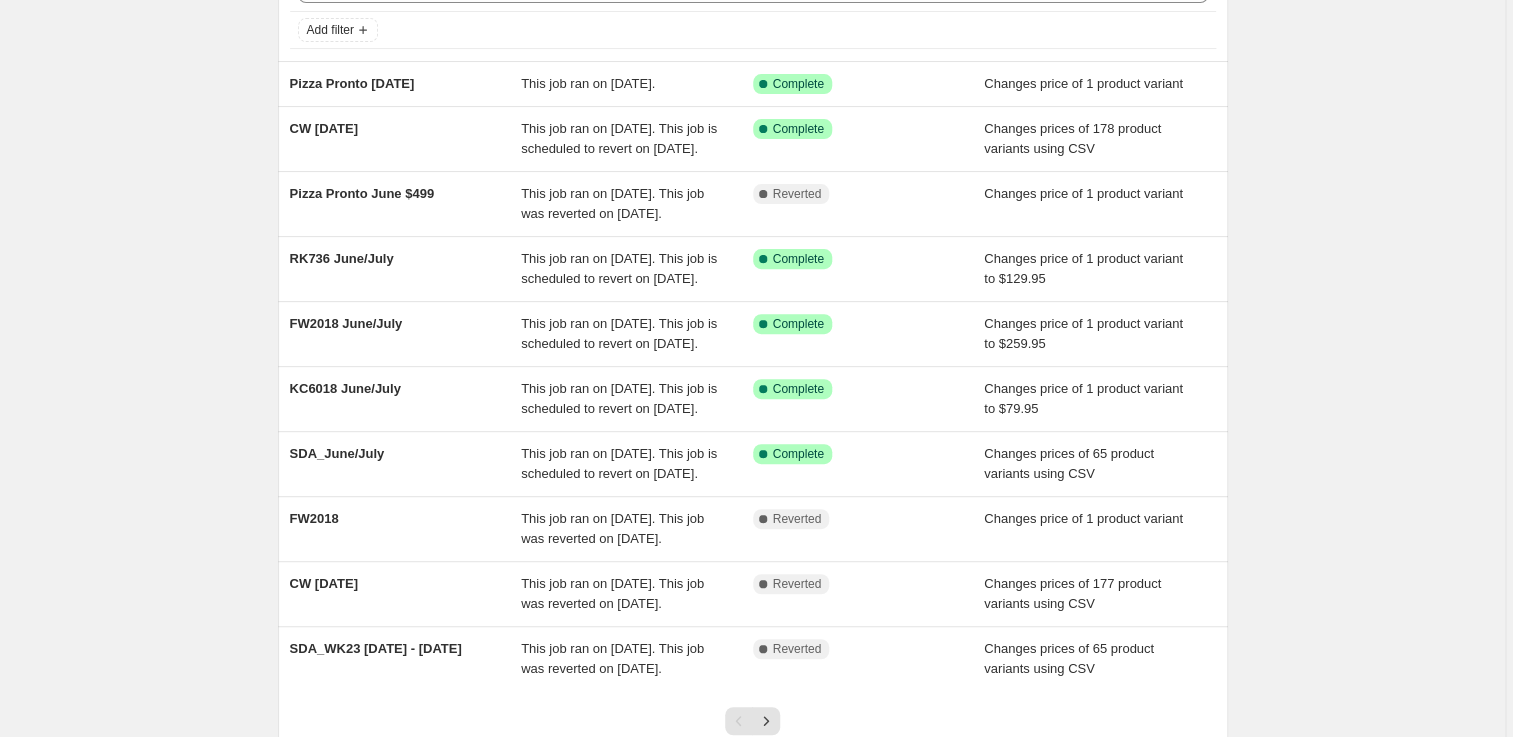 scroll, scrollTop: 220, scrollLeft: 0, axis: vertical 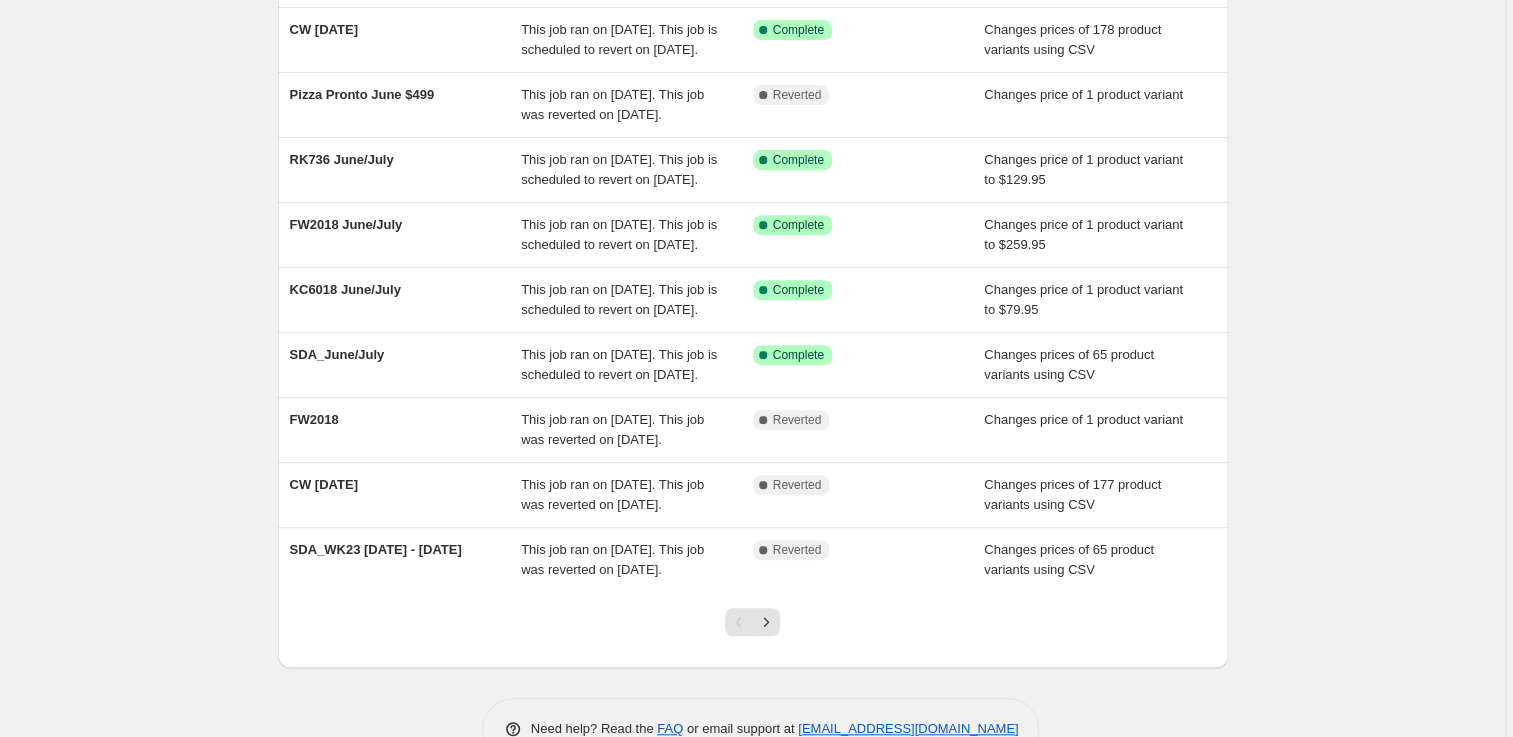 click on "NA Bulk Price Editor. This page is ready NA Bulk Price Editor Add new price change job Add filter   Pizza Pronto July 2025 This job ran on 1 July 2025. Success Complete Complete Changes price of 1 product variant CW July 2025 This job ran on 1 July 2025. This job is scheduled to revert on 31 July 2025. Success Complete Complete Changes prices of 178 product variants using CSV Pizza Pronto June $499 This job ran on 20 June 2025. This job was reverted on 30 June 2025. Complete Reverted Changes price of 1 product variant RK736 June/July This job ran on 17 June 2025. This job is scheduled to revert on 13 July 2025. Success Complete Complete Changes price of 1 product variant to $129.95 FW2018 June/July This job ran on 16 June 2025. This job is scheduled to revert on 13 July 2025. Success Complete Complete Changes price of 1 product variant to $259.95 KC6018 June/July This job ran on 16 June 2025. This job is scheduled to revert on 13 July 2025. Success Complete Complete SDA_June/July Success Complete Complete" at bounding box center [752, 285] 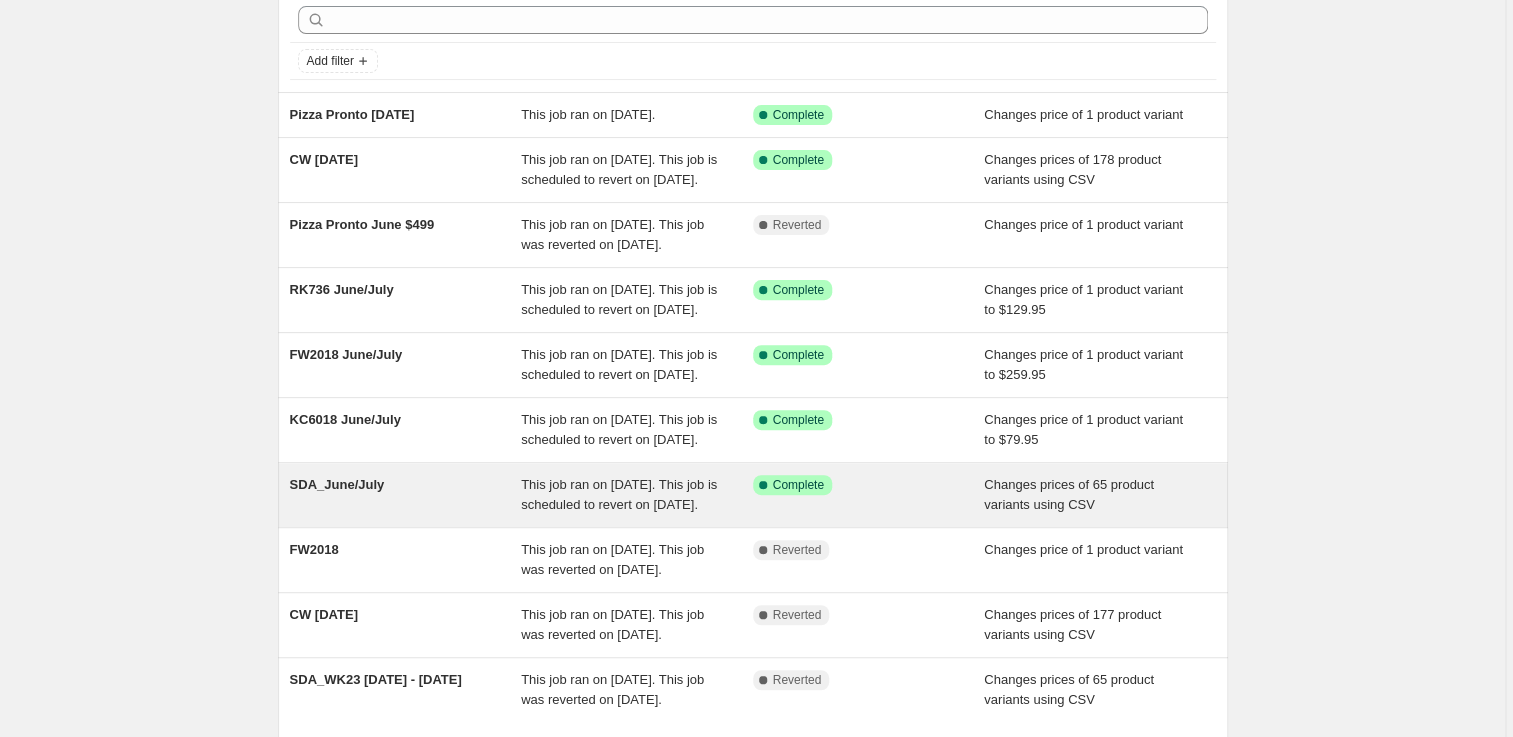 scroll, scrollTop: 0, scrollLeft: 0, axis: both 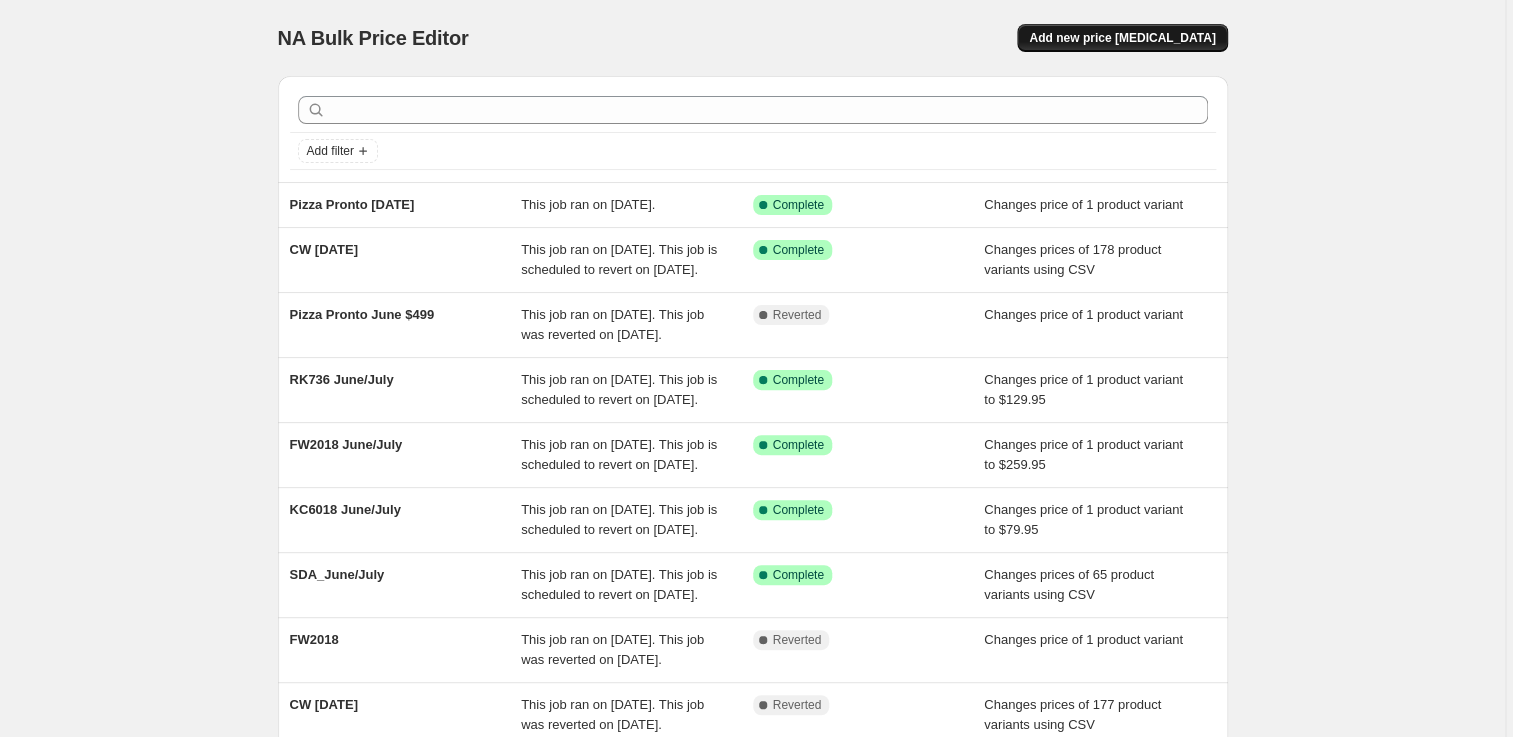 click on "Add new price change job" at bounding box center (1122, 38) 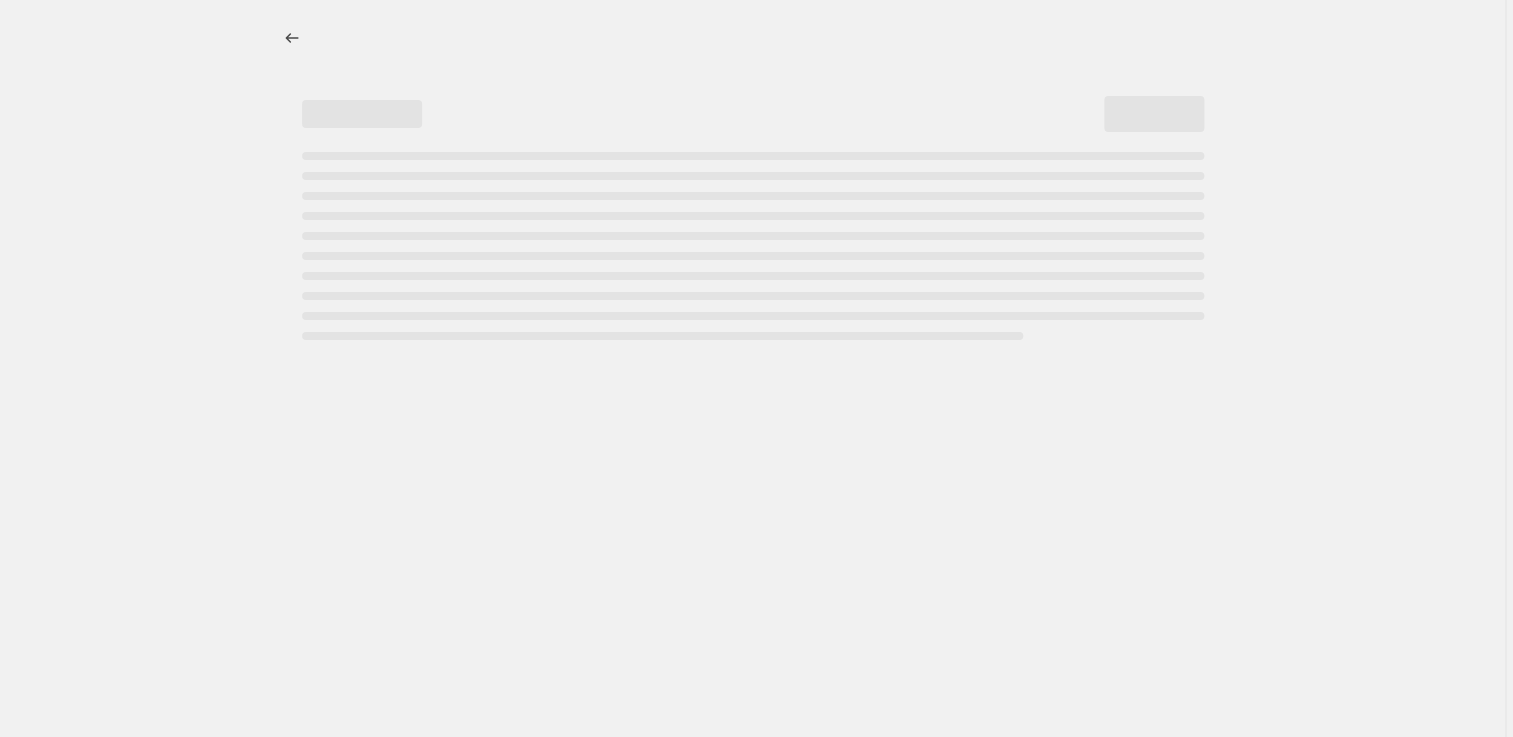 select on "percentage" 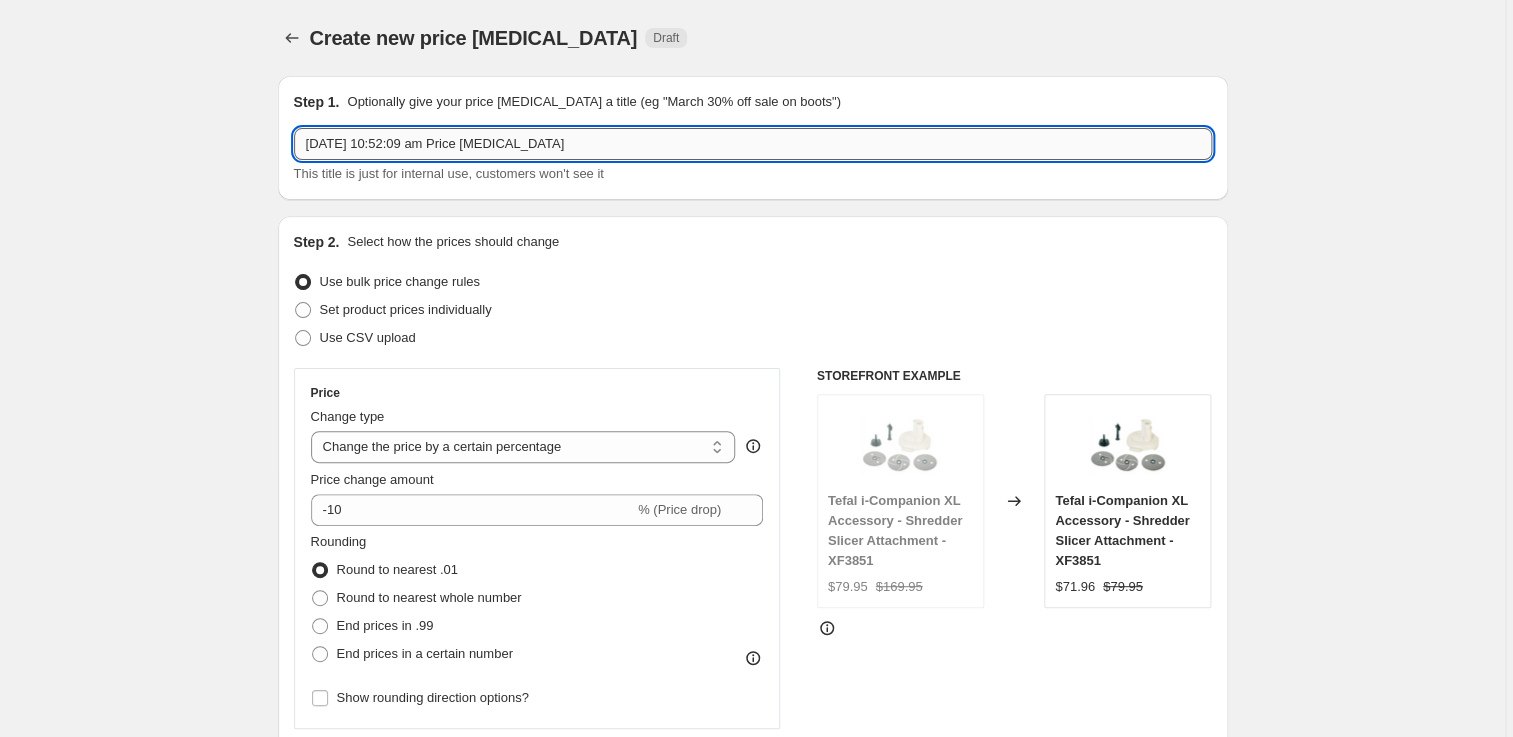 click on "12 July 2025, 10:52:09 am Price change job" at bounding box center (753, 144) 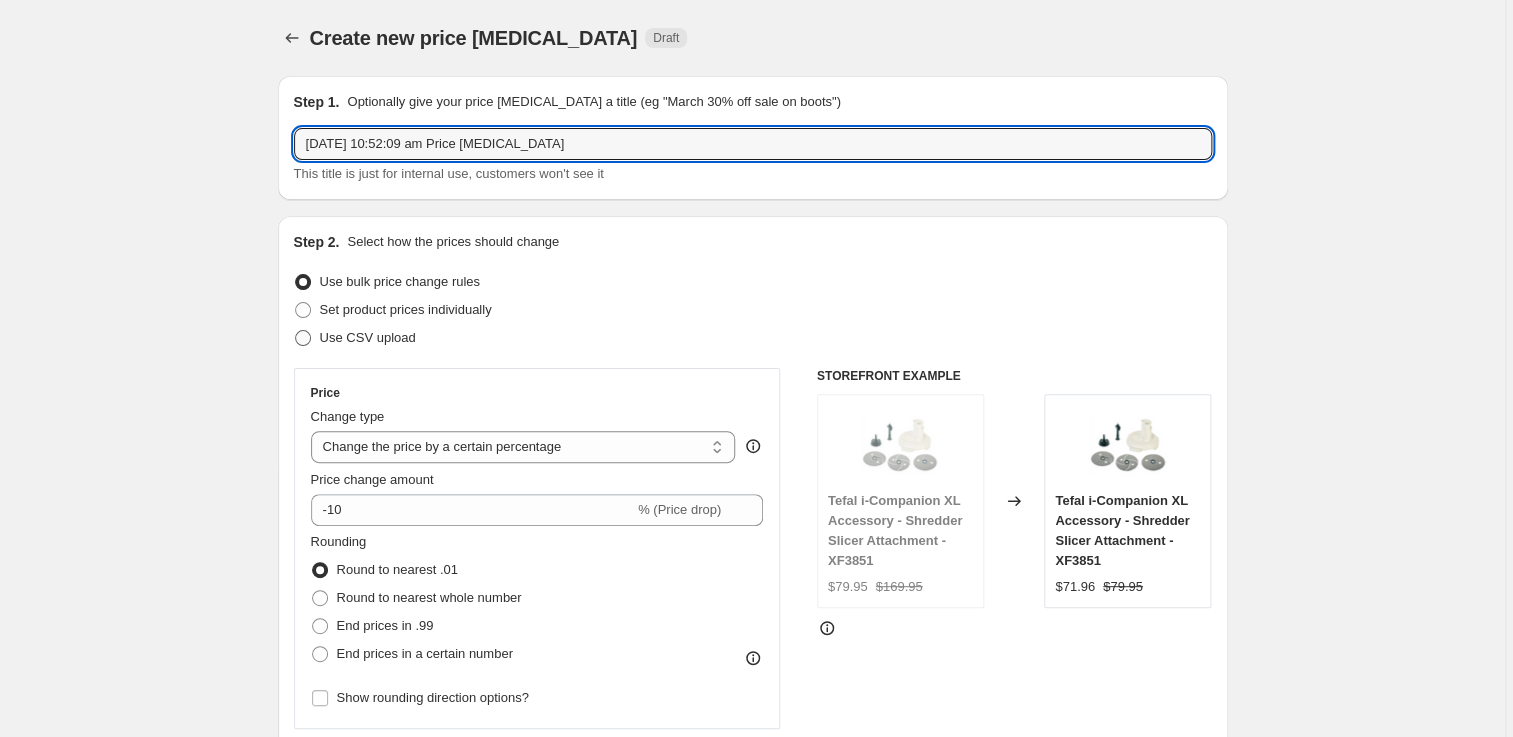 click on "Use CSV upload" at bounding box center (368, 337) 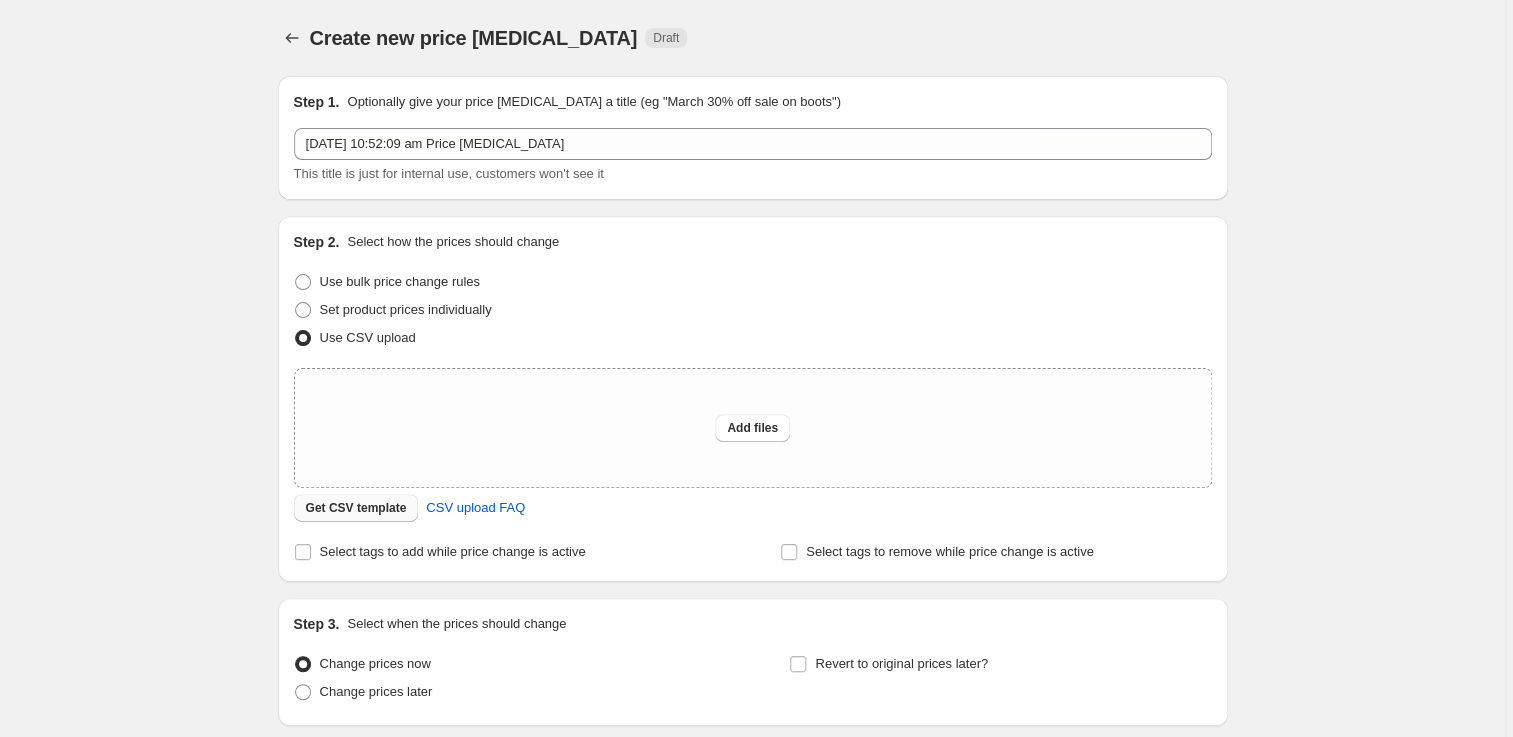 click on "Get CSV template" at bounding box center [356, 508] 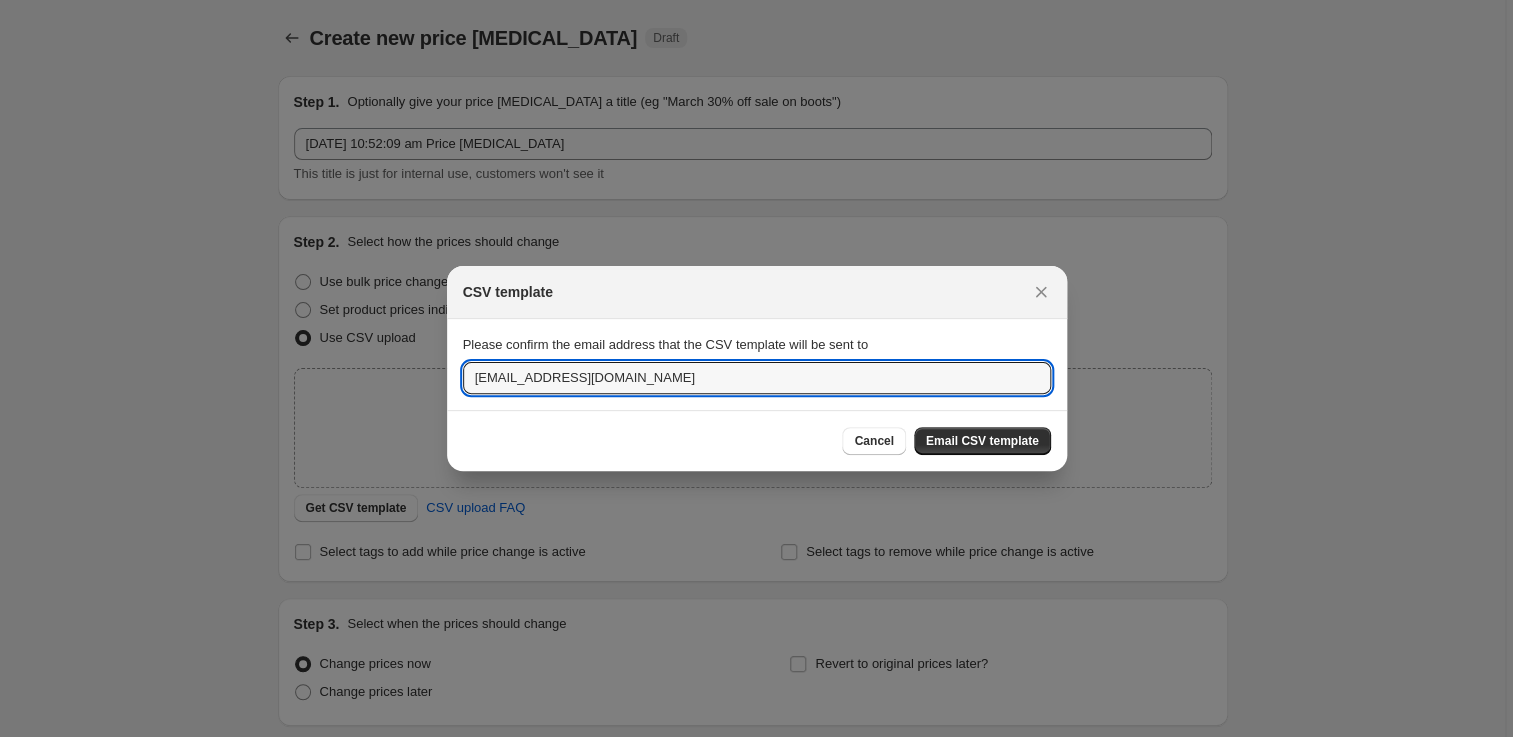drag, startPoint x: 451, startPoint y: 381, endPoint x: 323, endPoint y: 400, distance: 129.40247 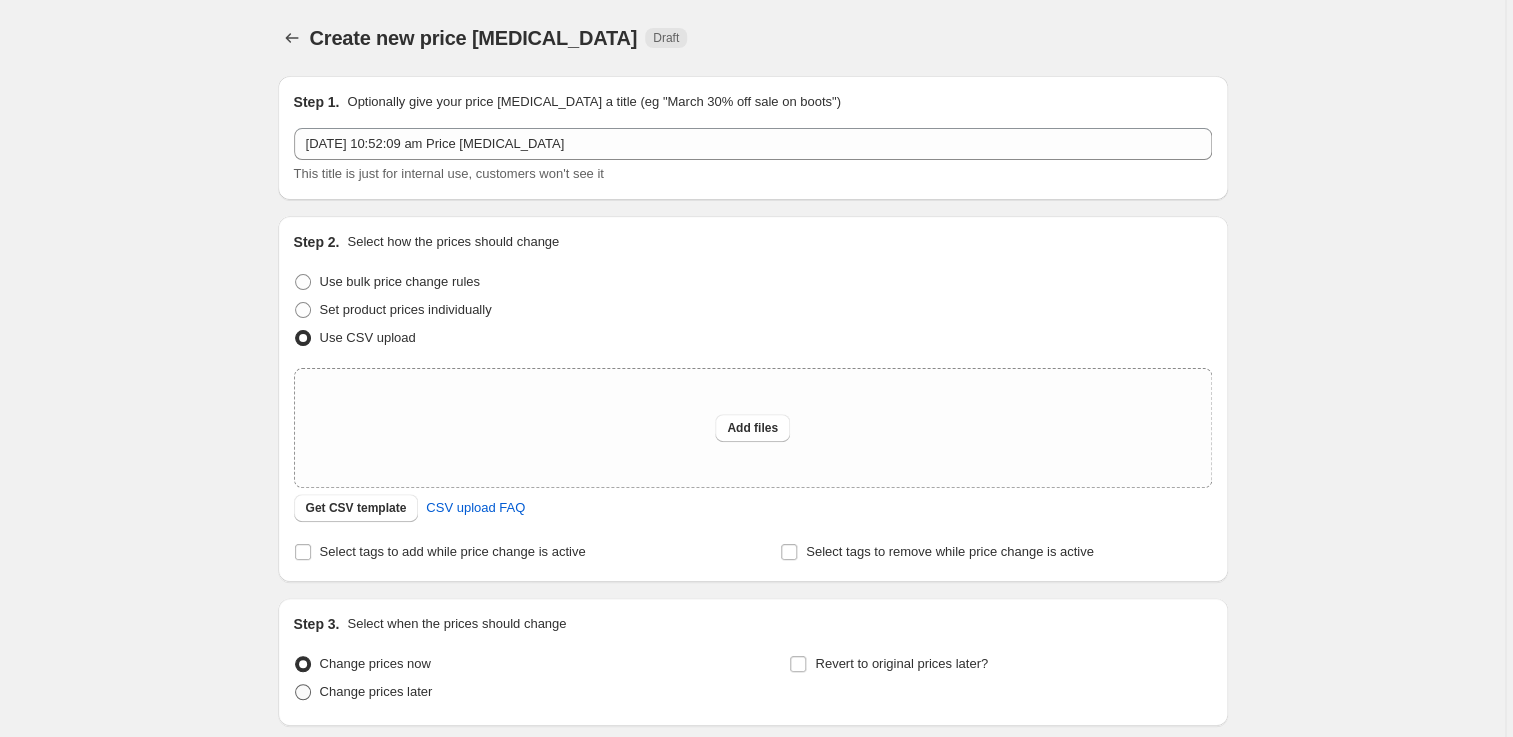 click on "Change prices later" at bounding box center [376, 691] 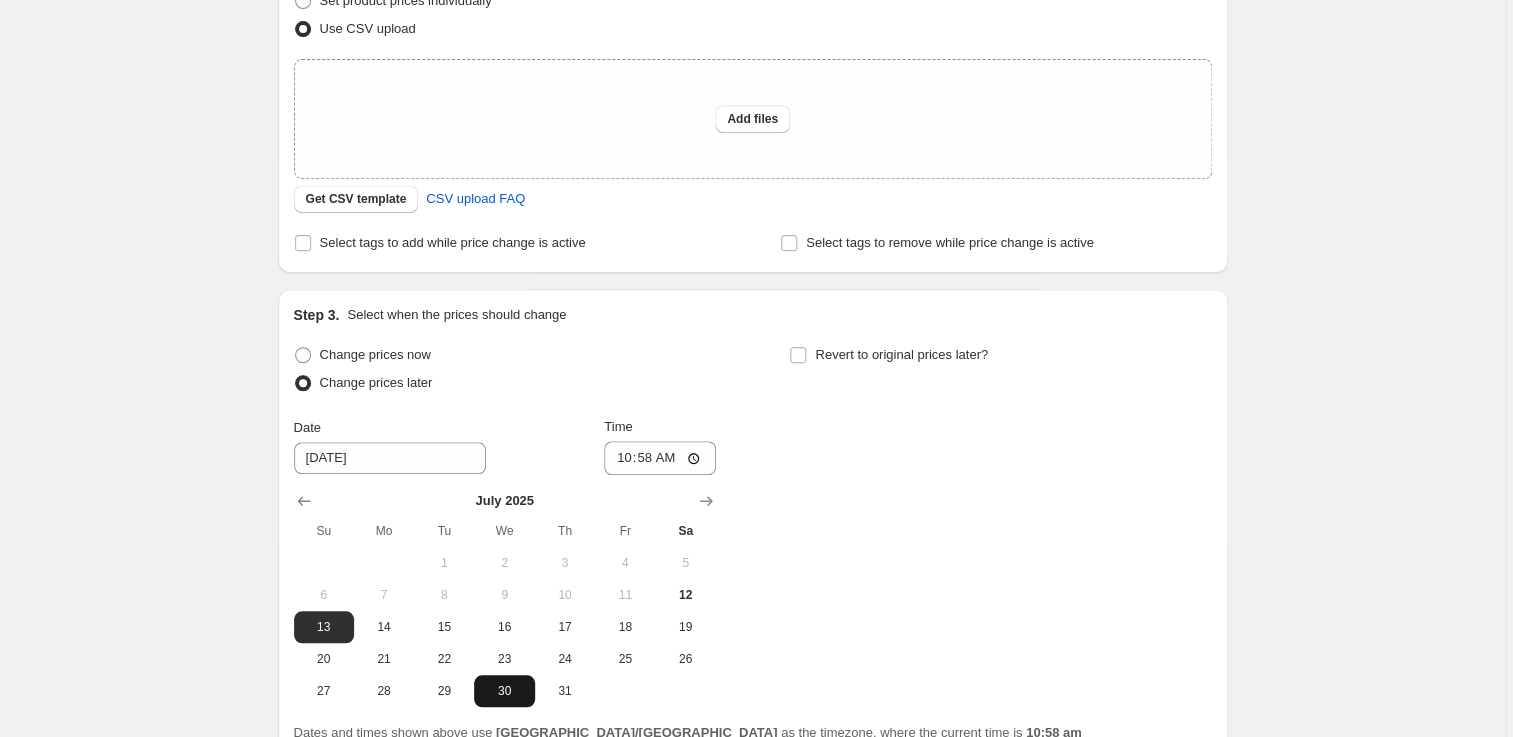 scroll, scrollTop: 440, scrollLeft: 0, axis: vertical 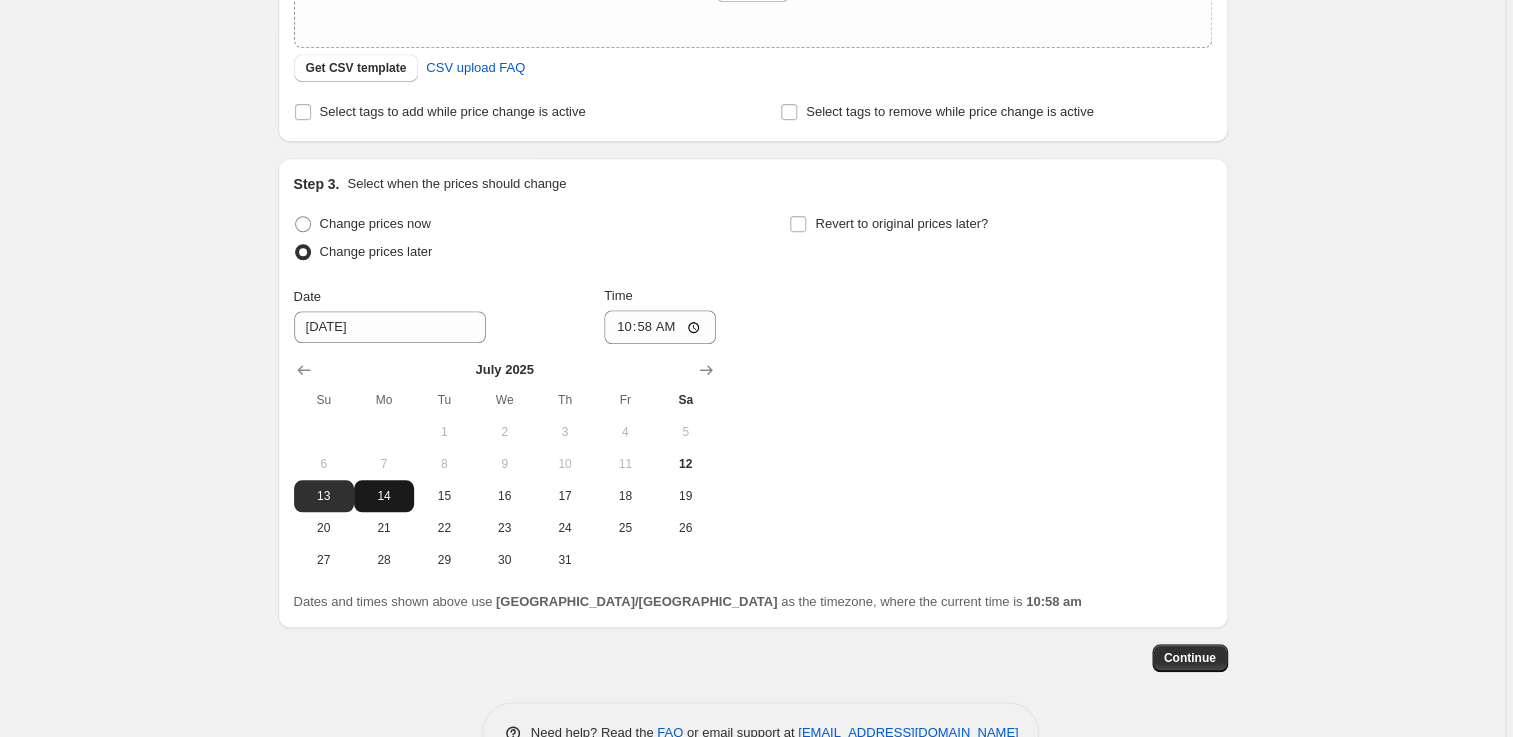 click on "14" at bounding box center [384, 496] 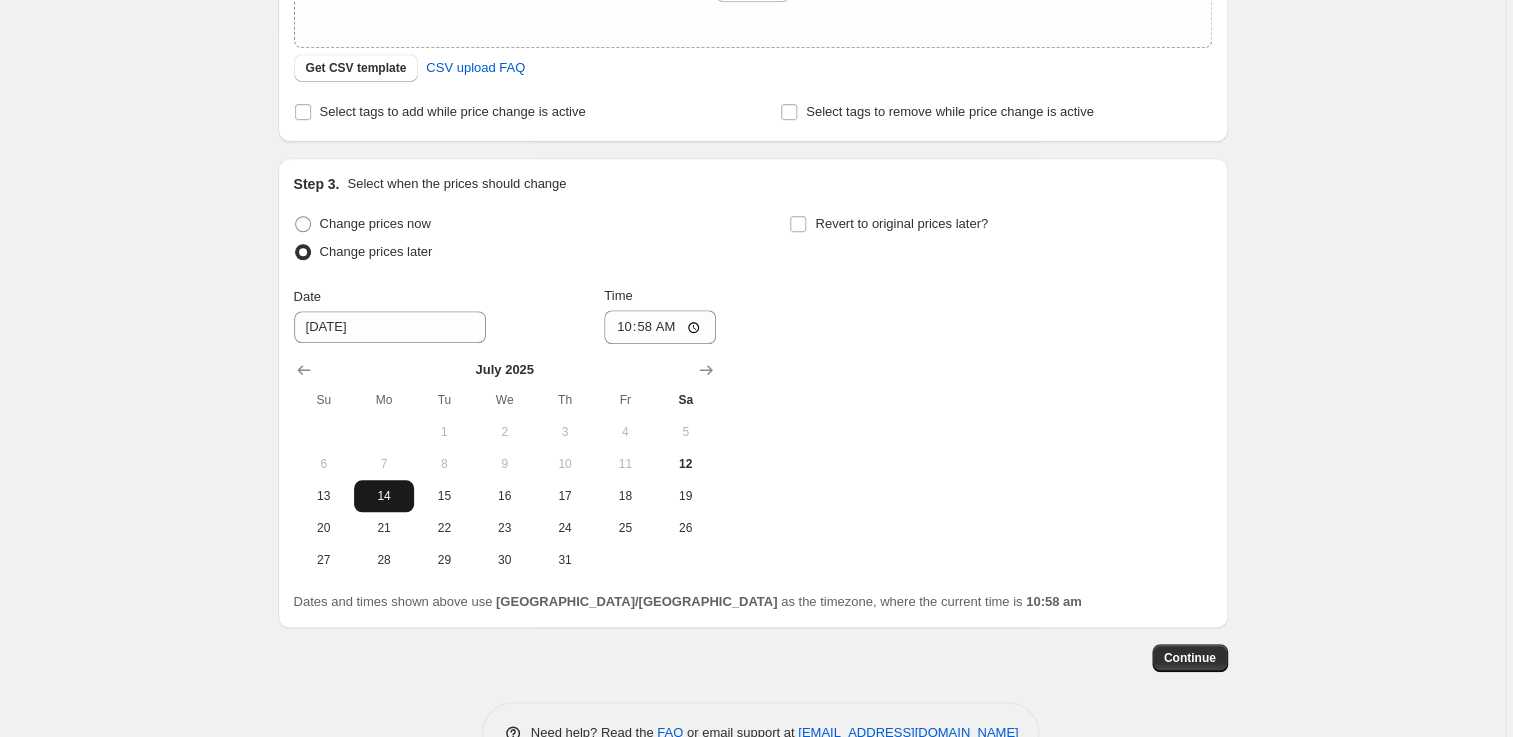 type on "7/14/2025" 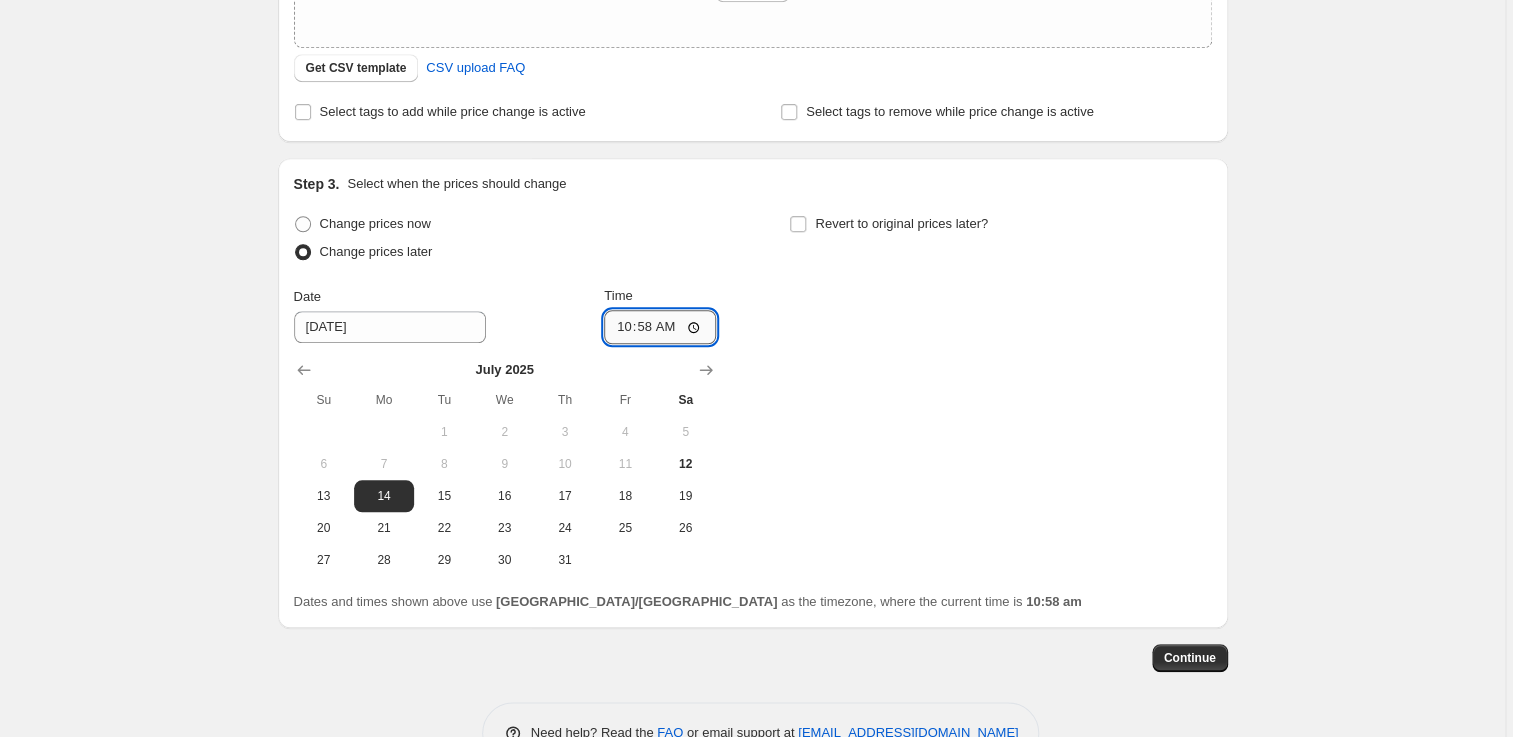 click on "10:58" at bounding box center [660, 327] 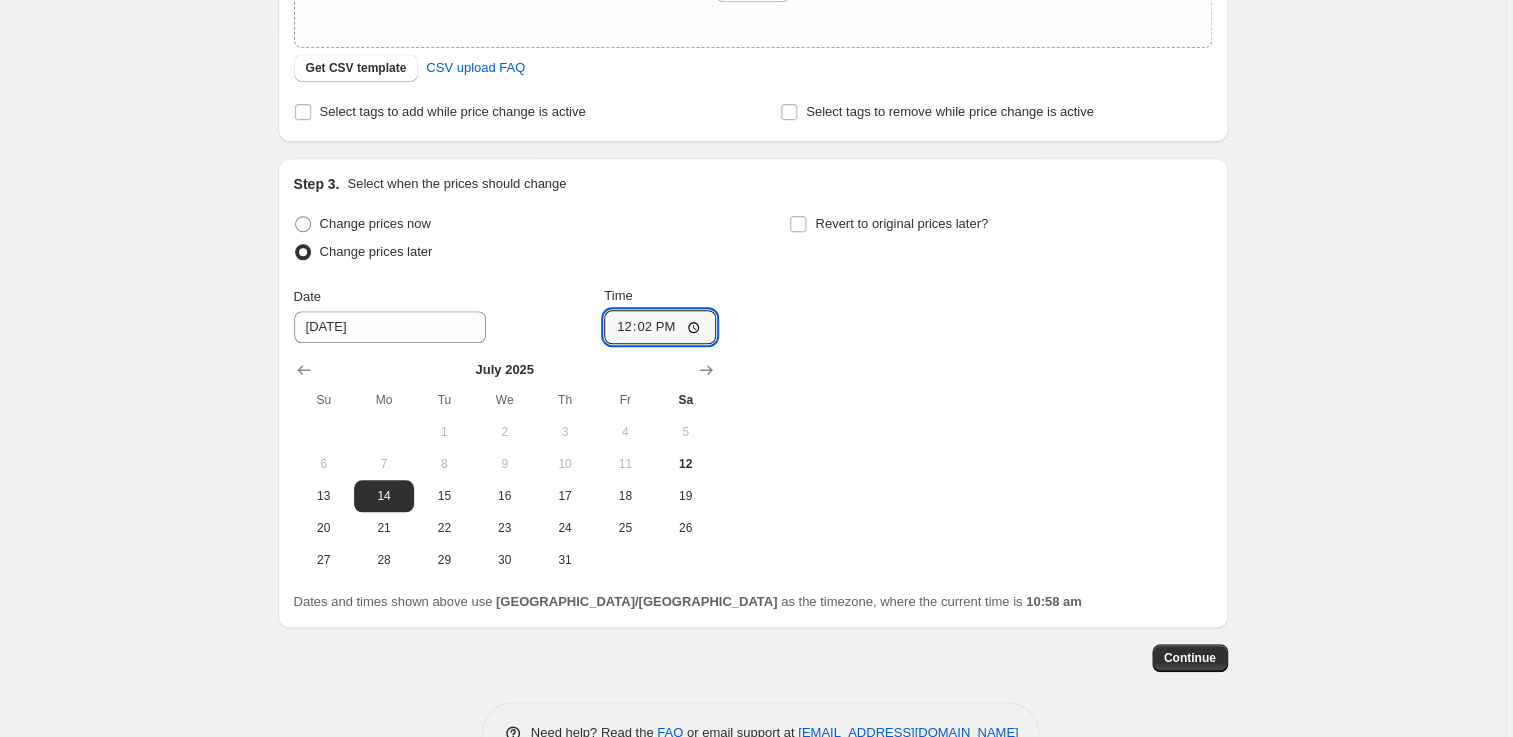 type on "00:02" 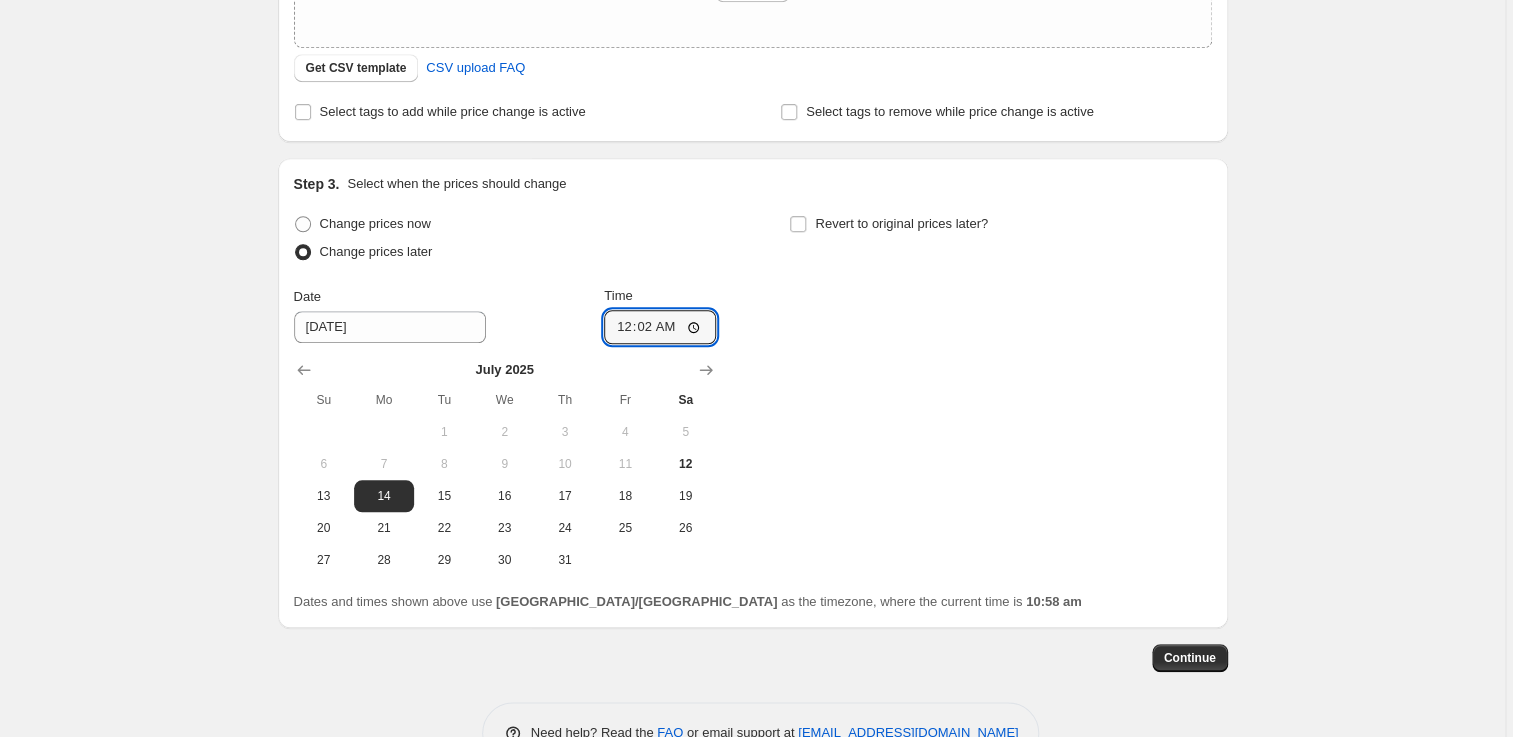 type 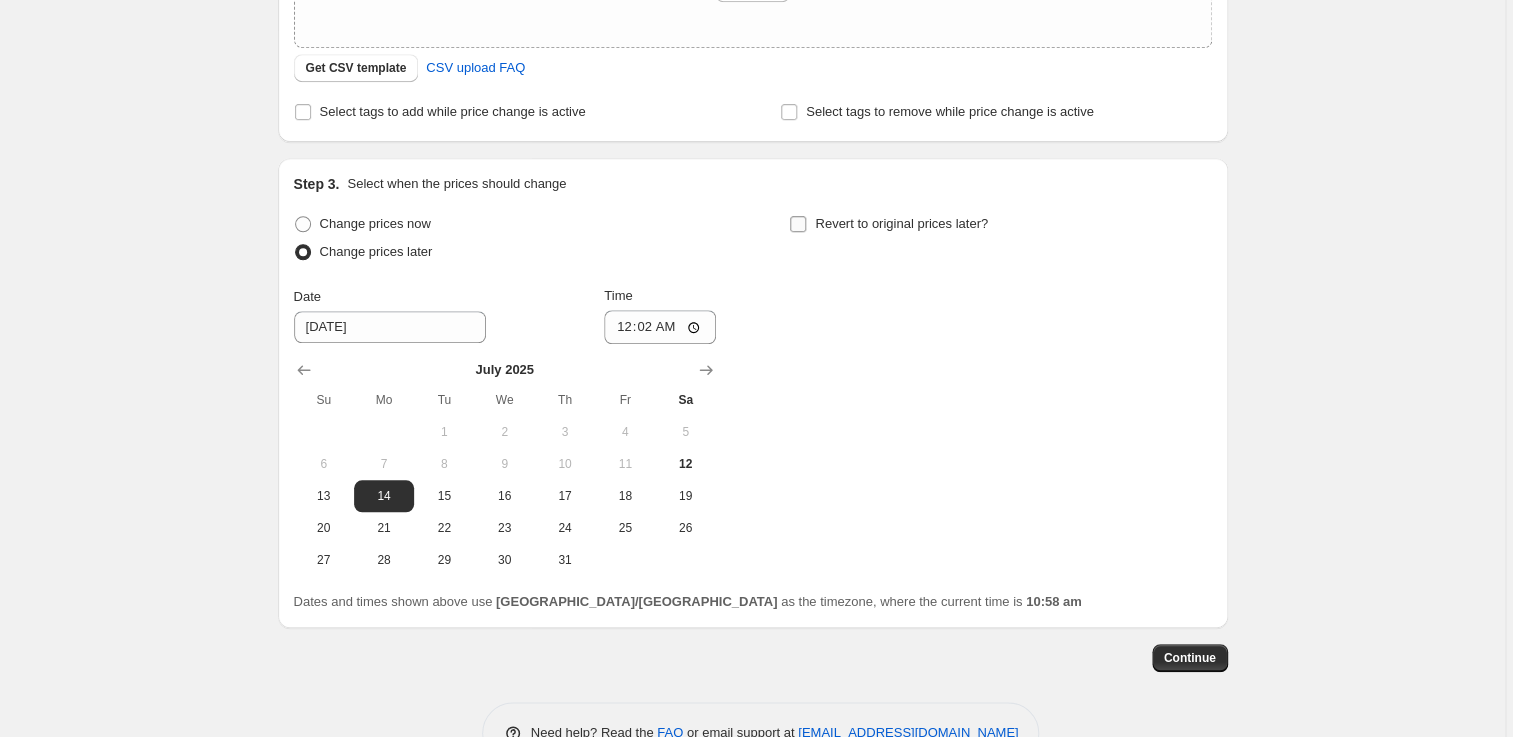 click on "Revert to original prices later?" at bounding box center (901, 223) 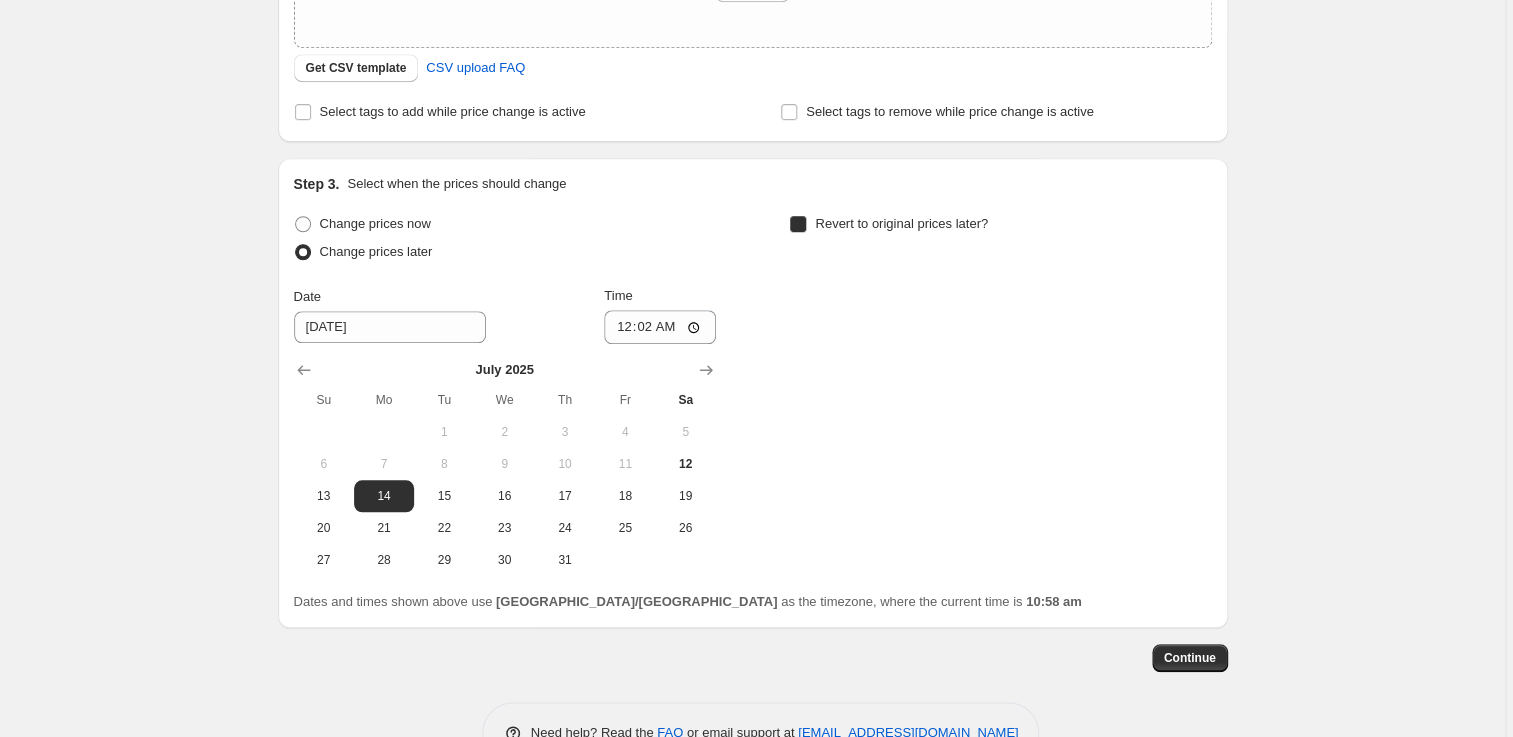 checkbox on "true" 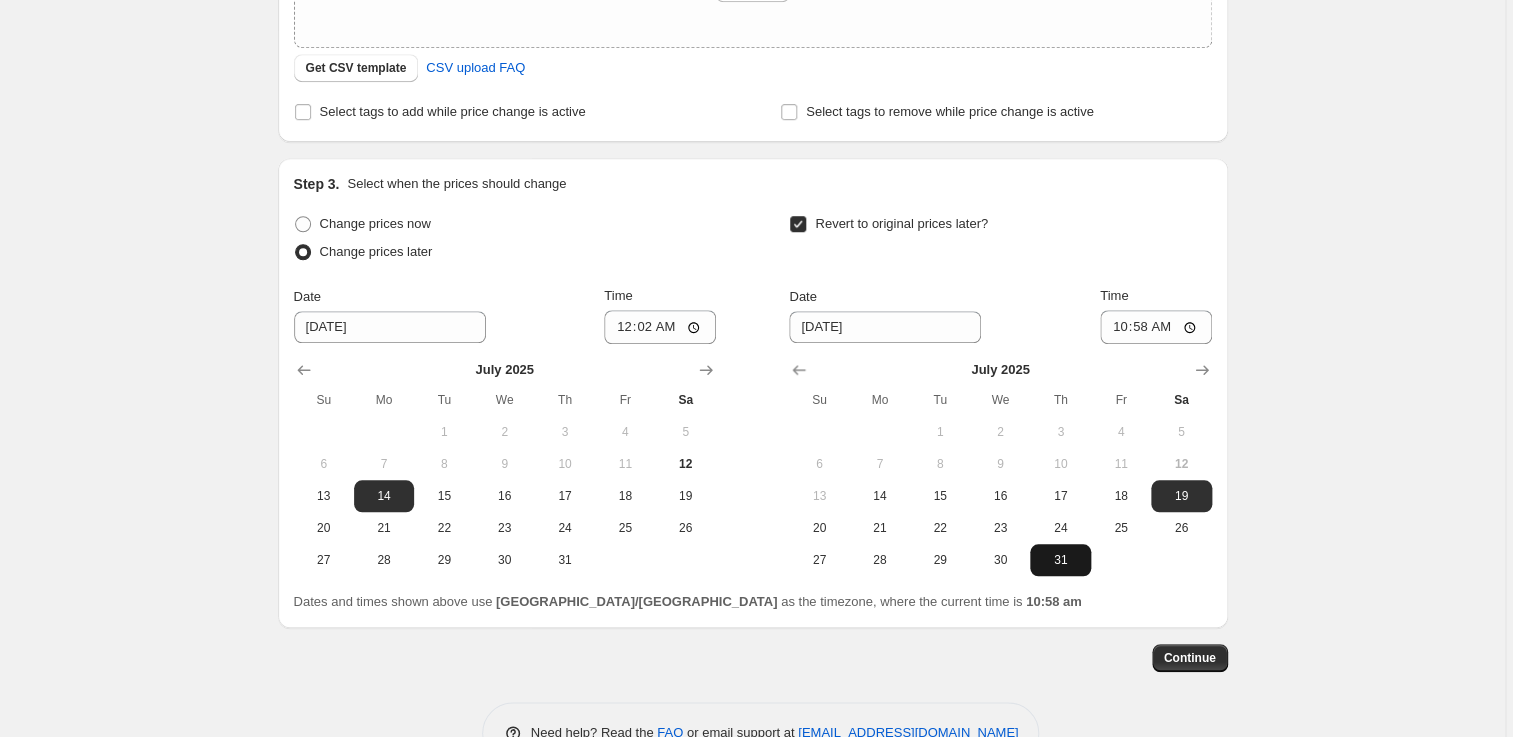 click on "31" at bounding box center [1060, 560] 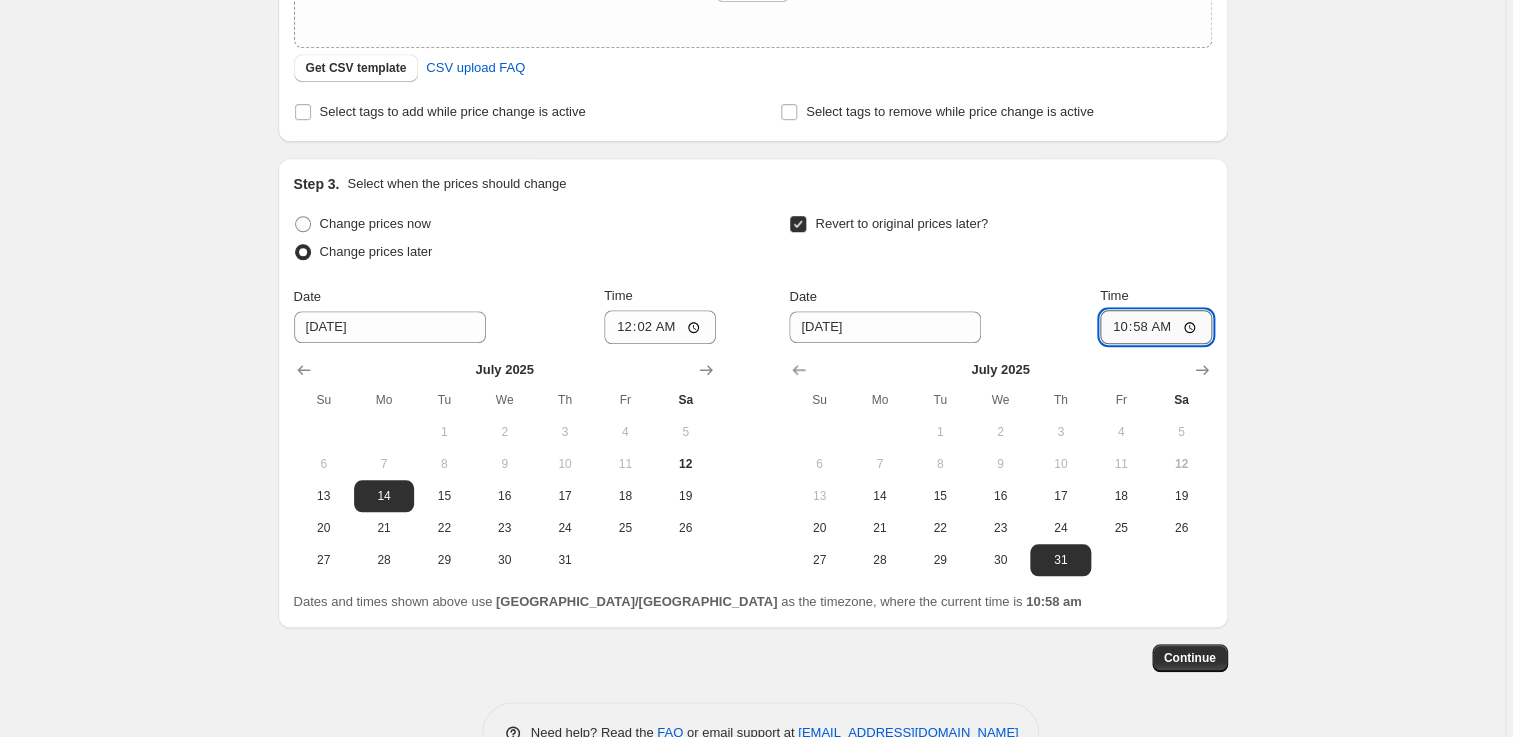 click on "10:58" at bounding box center (1156, 327) 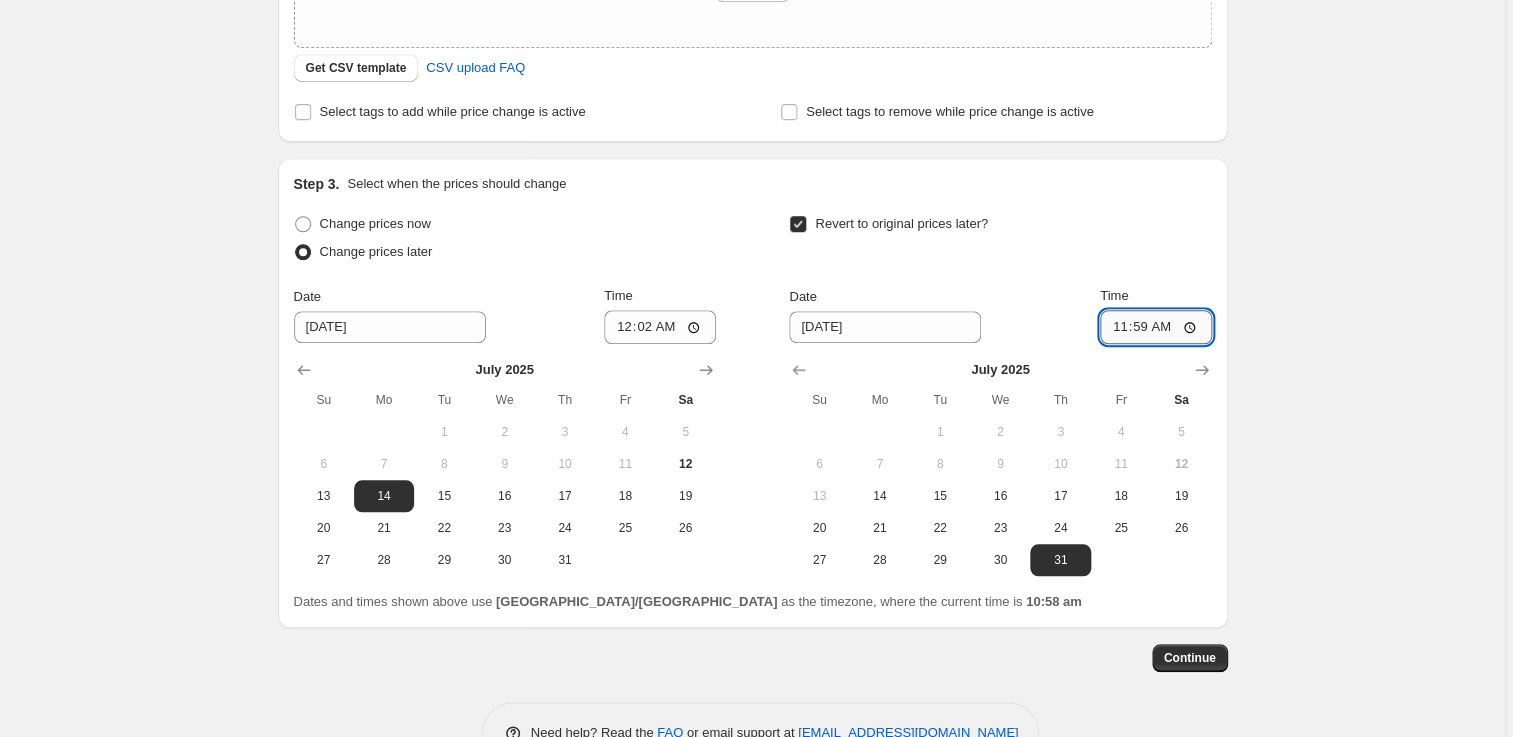 type on "23:59" 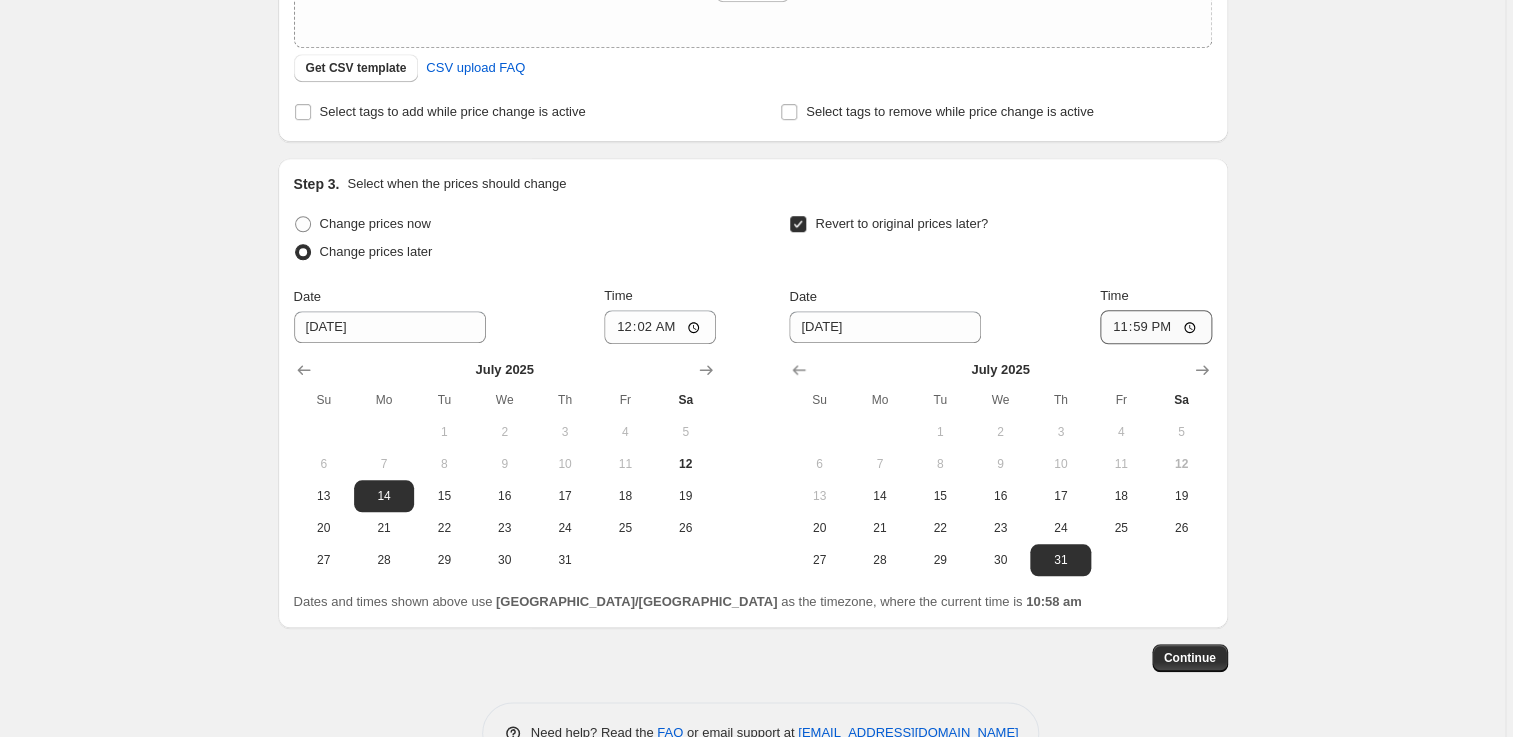 type 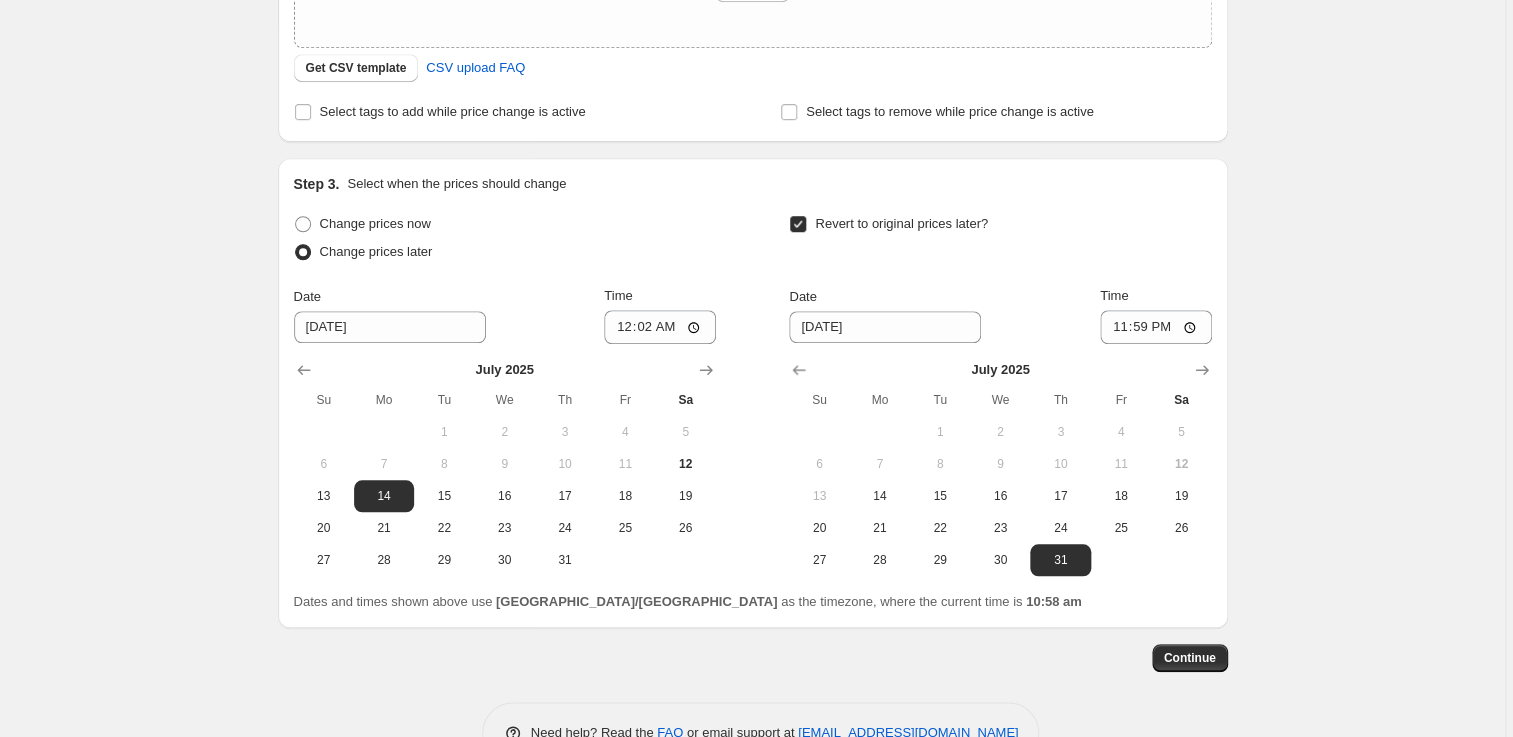 click on "Create new price change job. This page is ready Create new price change job Draft Step 1. Optionally give your price change job a title (eg "March 30% off sale on boots") 12 July 2025, 10:52:09 am Price change job This title is just for internal use, customers won't see it Step 2. Select how the prices should change Use bulk price change rules Set product prices individually Use CSV upload Upload files Add files Get CSV template CSV upload FAQ Select tags to add while price change is active Select tags to remove while price change is active Step 3. Select when the prices should change Change prices now Change prices later Date 7/14/2025 Time 00:02 July   2025 Su Mo Tu We Th Fr Sa 1 2 3 4 5 6 7 8 9 10 11 12 13 14 15 16 17 18 19 20 21 22 23 24 25 26 27 28 29 30 31 Revert to original prices later? Date 7/31/2025 Time 23:59 July   2025 Su Mo Tu We Th Fr Sa 1 2 3 4 5 6 7 8 9 10 11 12 13 14 15 16 17 18 19 20 21 22 23 24 25 26 27 28 29 30 31 Dates and times shown above use   Australia/Sydney     10:58 am Continue" at bounding box center [752, 177] 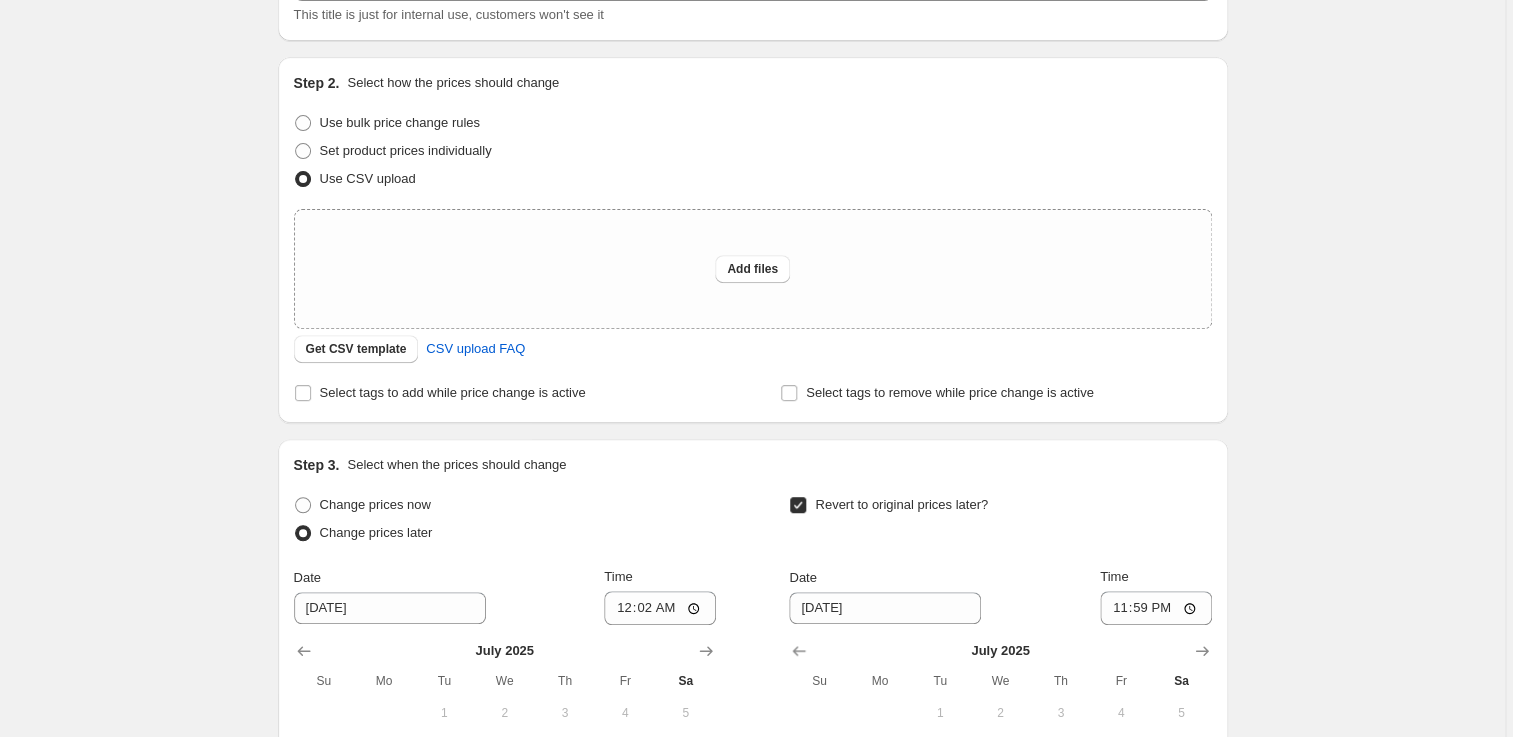 scroll, scrollTop: 220, scrollLeft: 0, axis: vertical 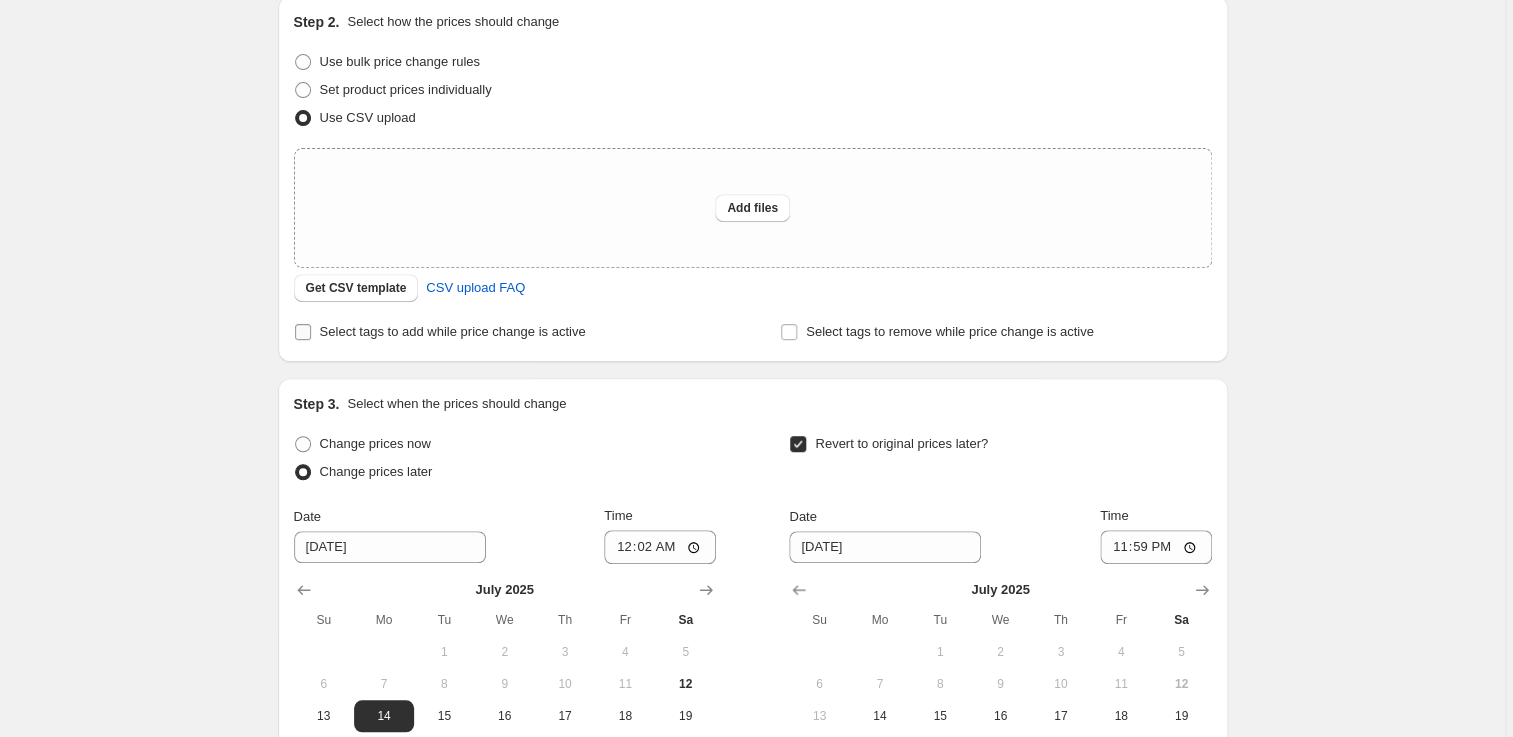 click on "Select tags to add while price change is active" at bounding box center [453, 331] 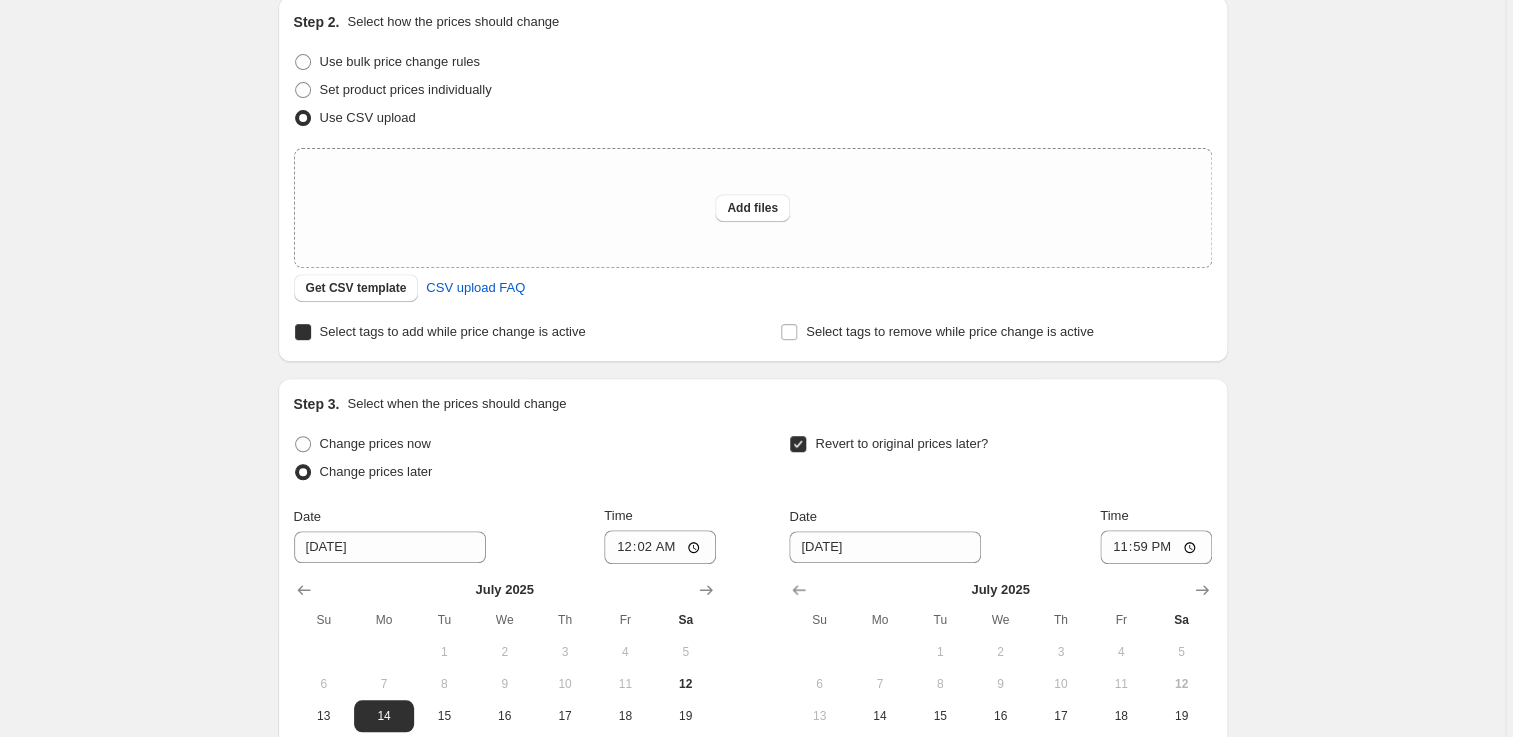 checkbox on "true" 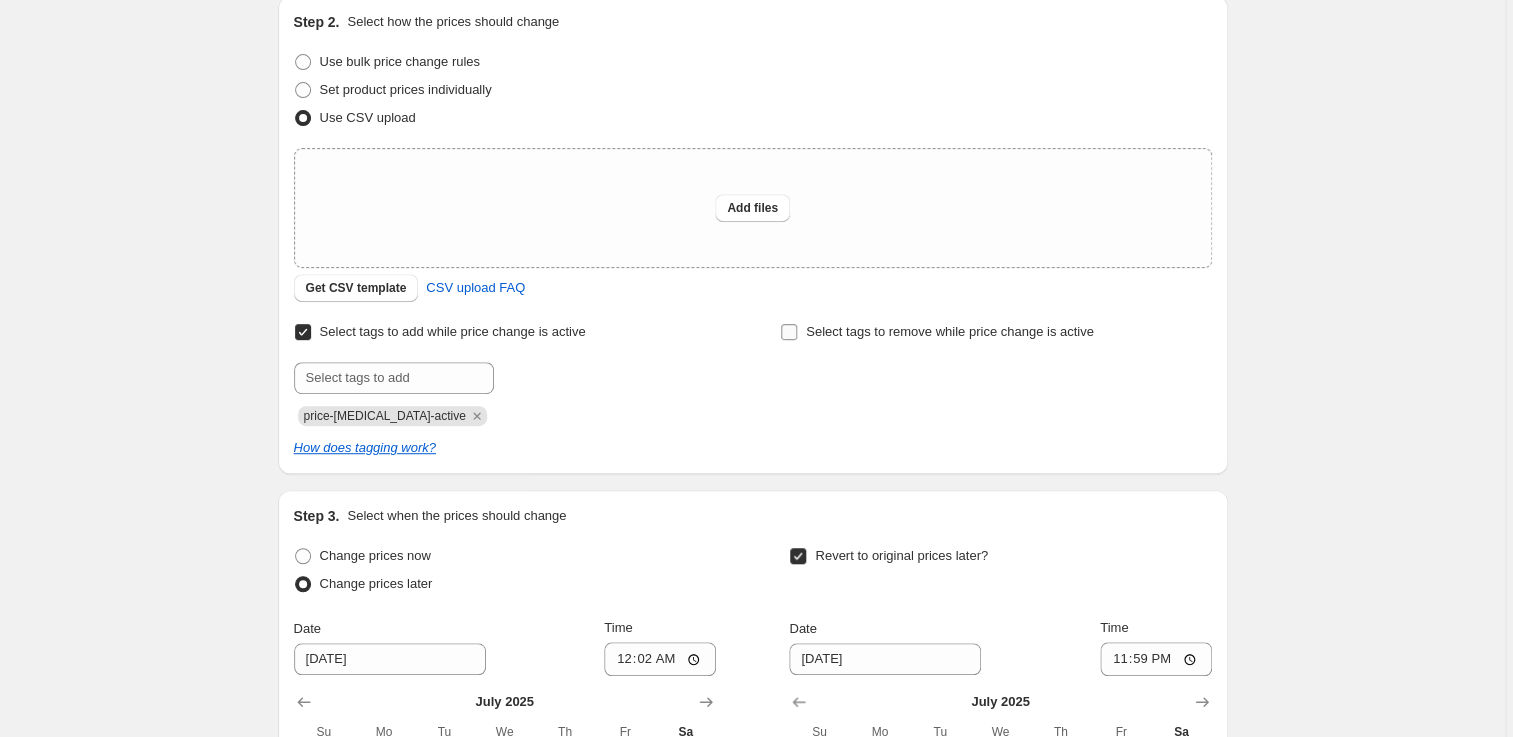 click on "Select tags to remove while price change is active" at bounding box center (950, 331) 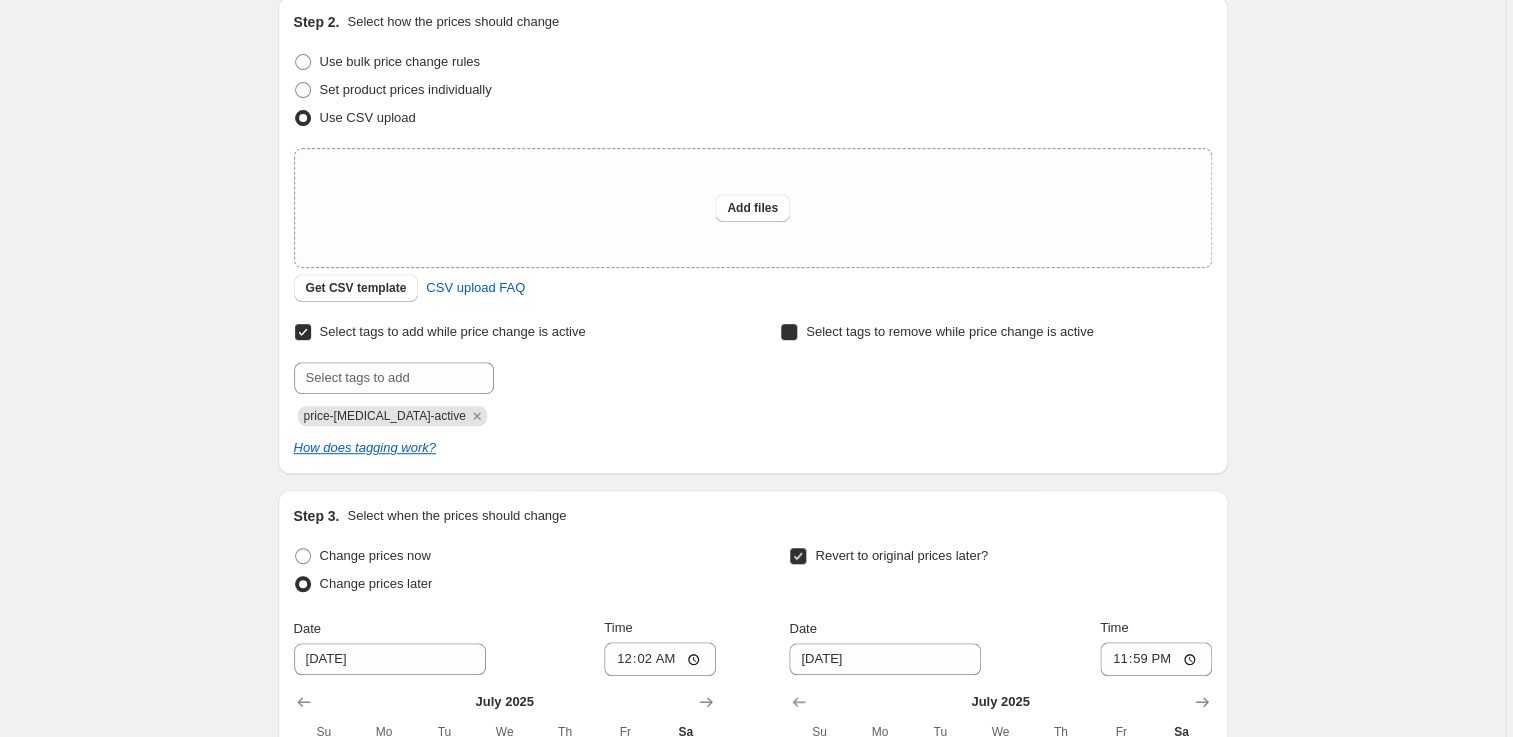 checkbox on "true" 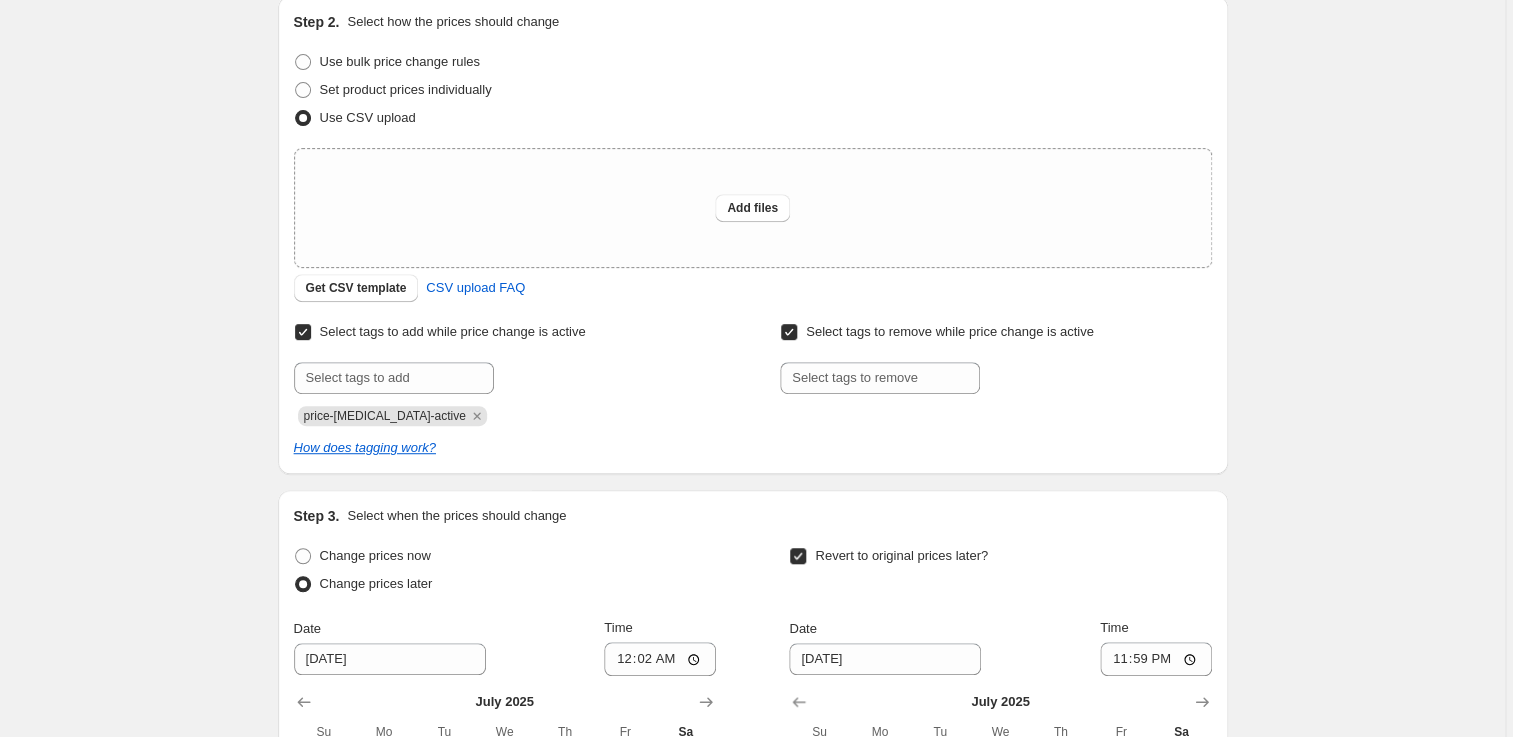 click on "price-change-job-active" at bounding box center [385, 416] 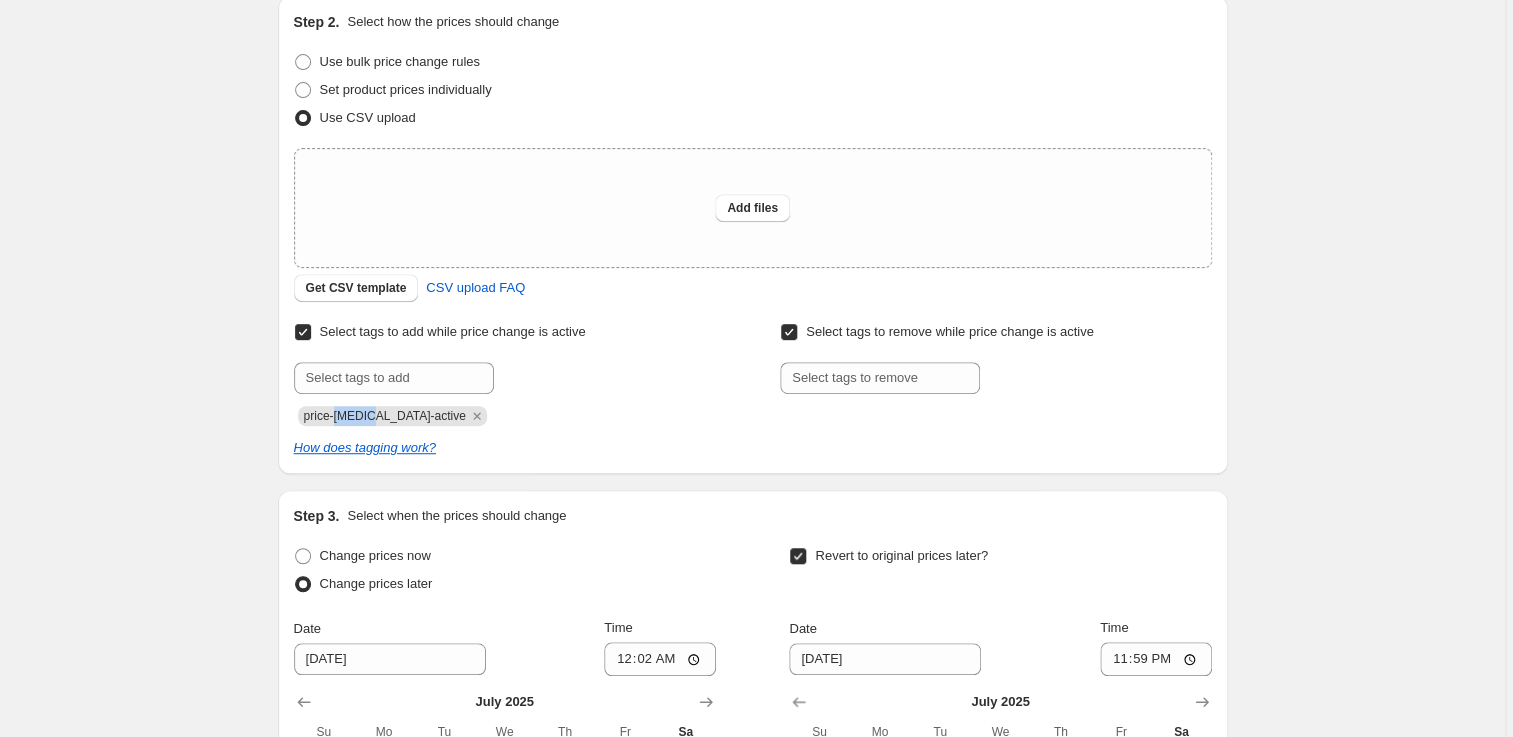 click on "price-change-job-active" at bounding box center [385, 416] 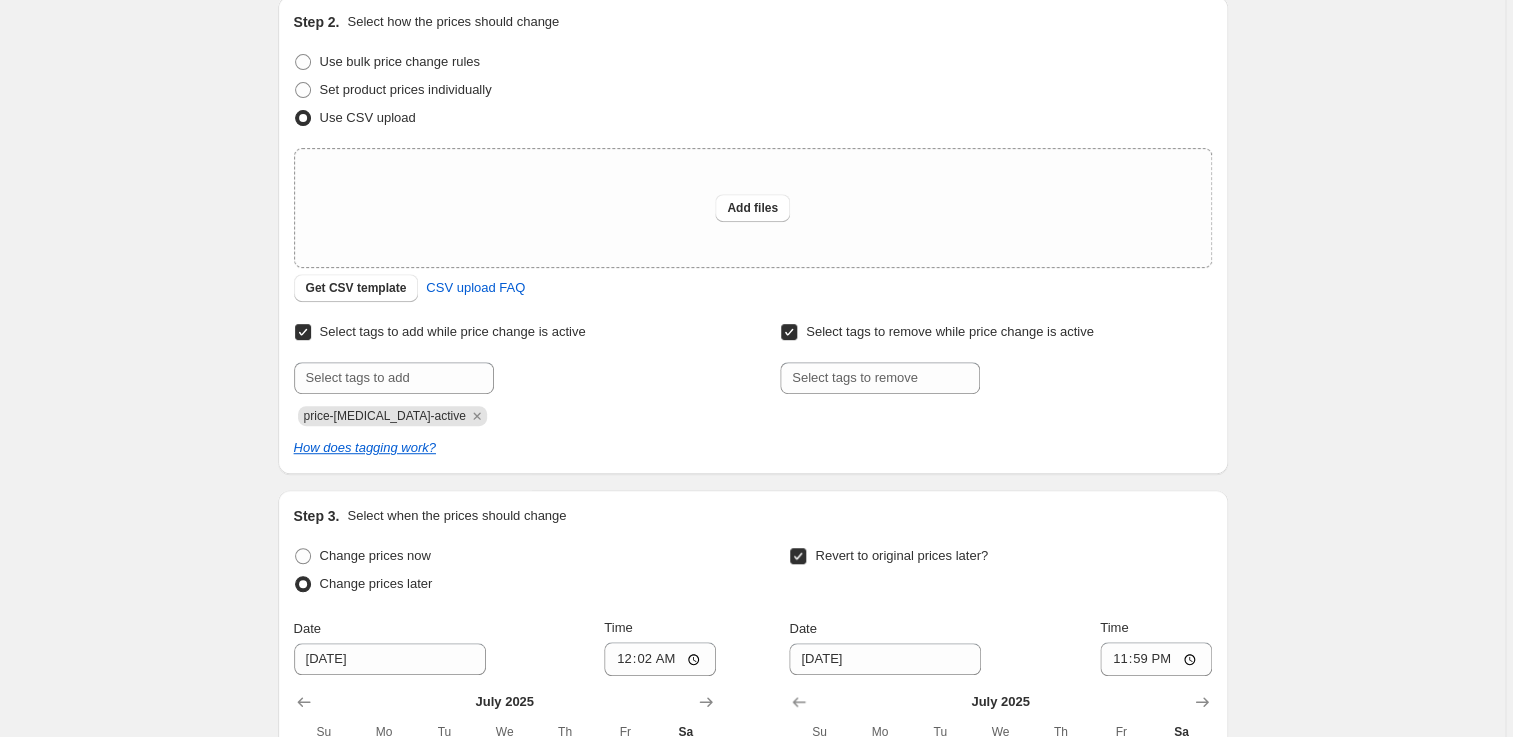 click on "price-change-job-active" at bounding box center (385, 416) 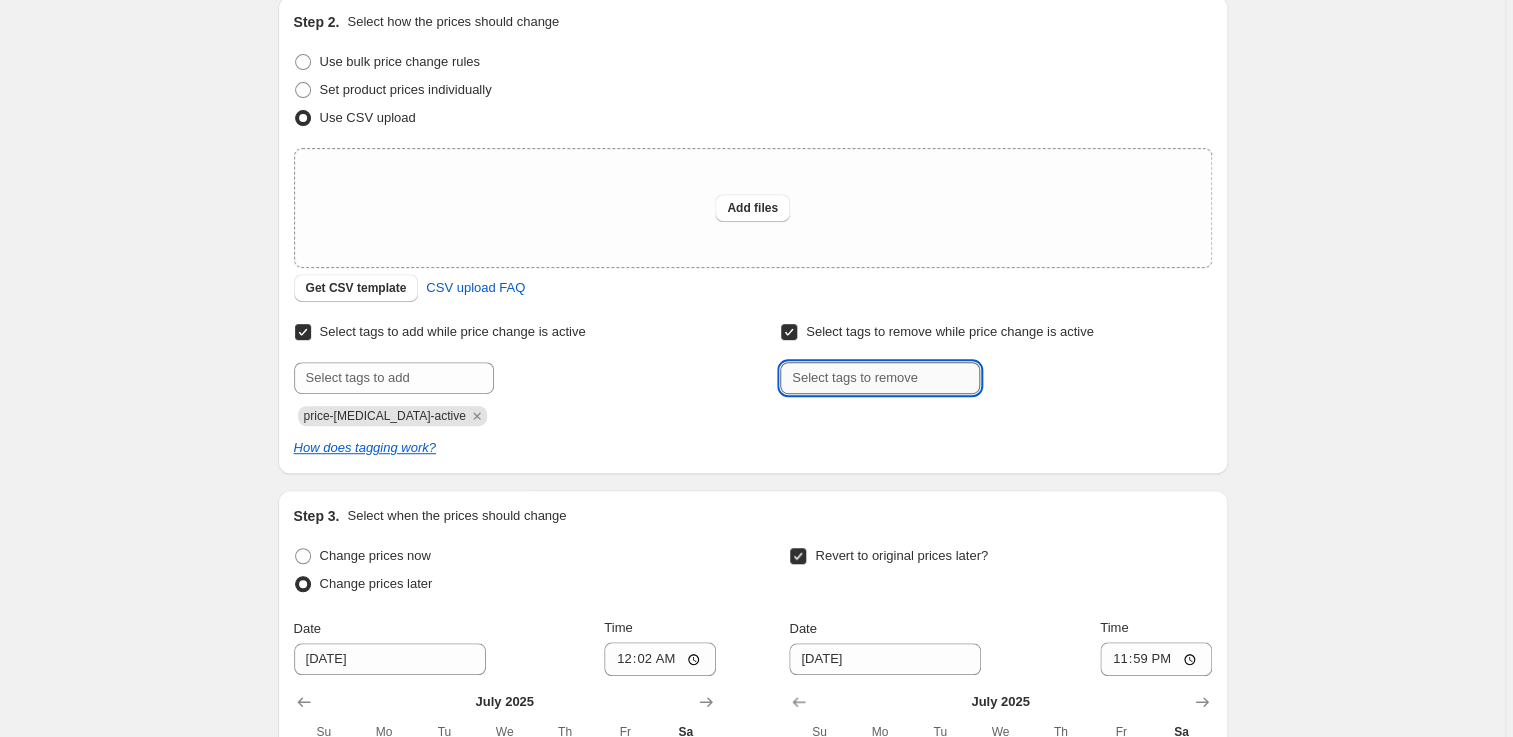 click at bounding box center (880, 378) 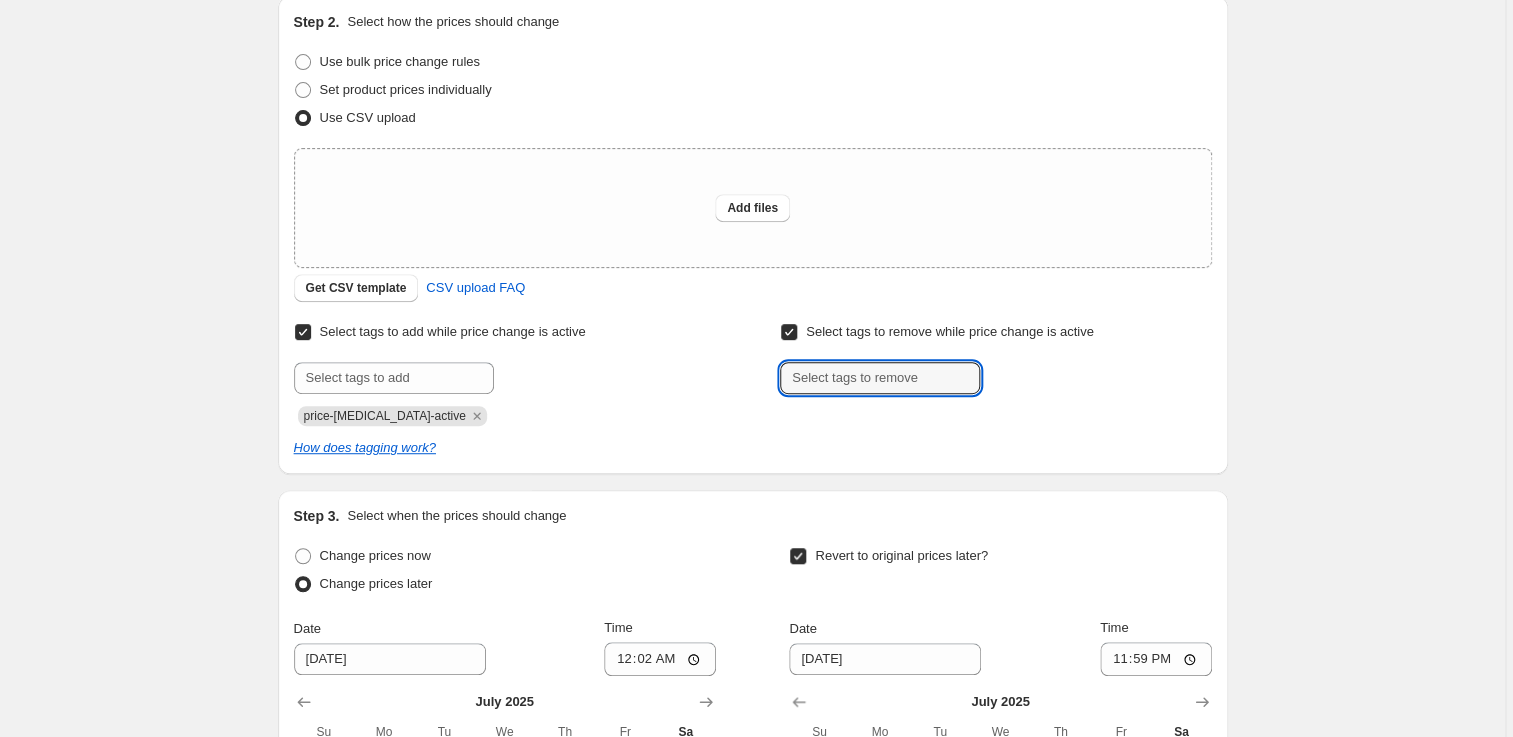paste on "price-change-job-active" 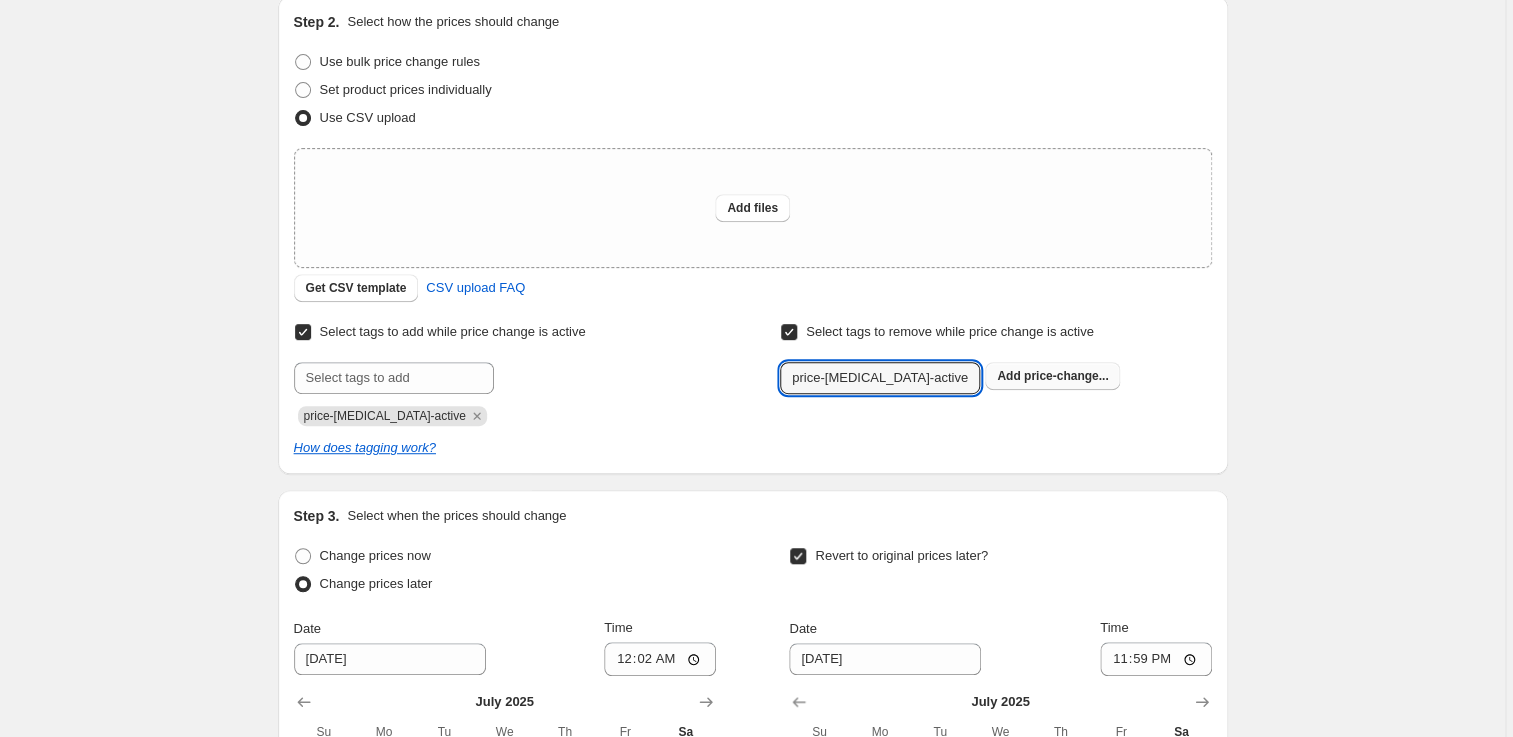 type on "price-change-job-active" 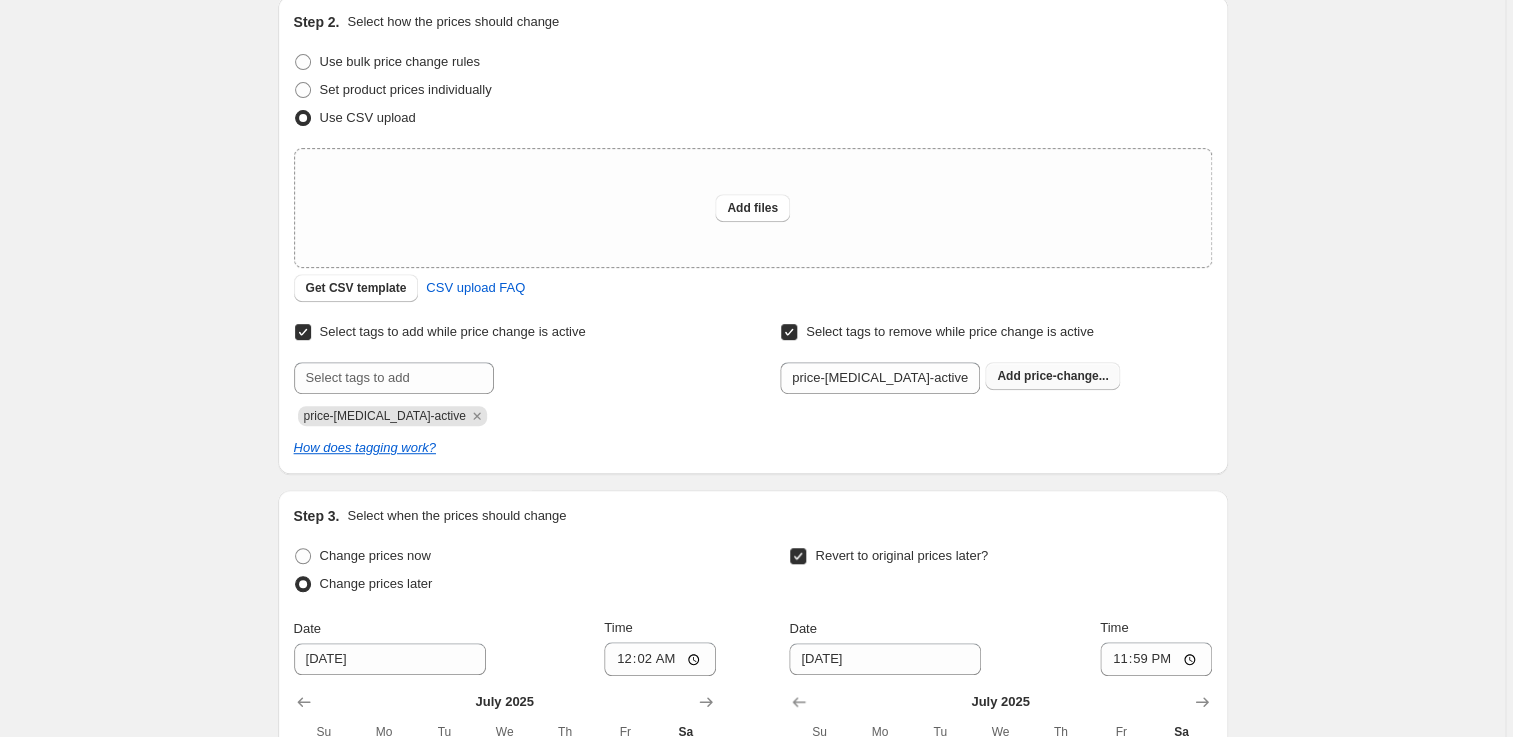 click on "price-change..." at bounding box center (1066, 376) 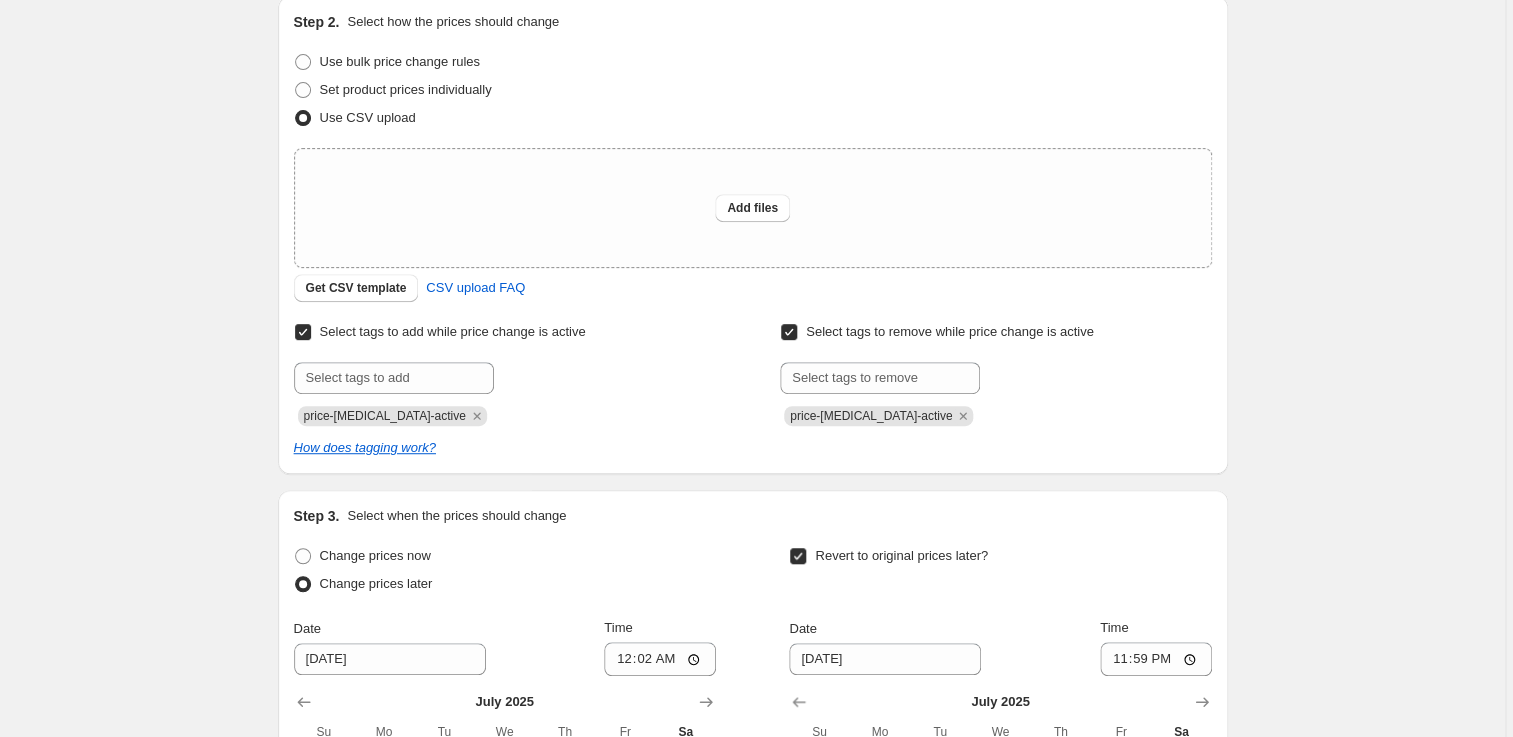 click on "price-change-job-active" at bounding box center [995, 414] 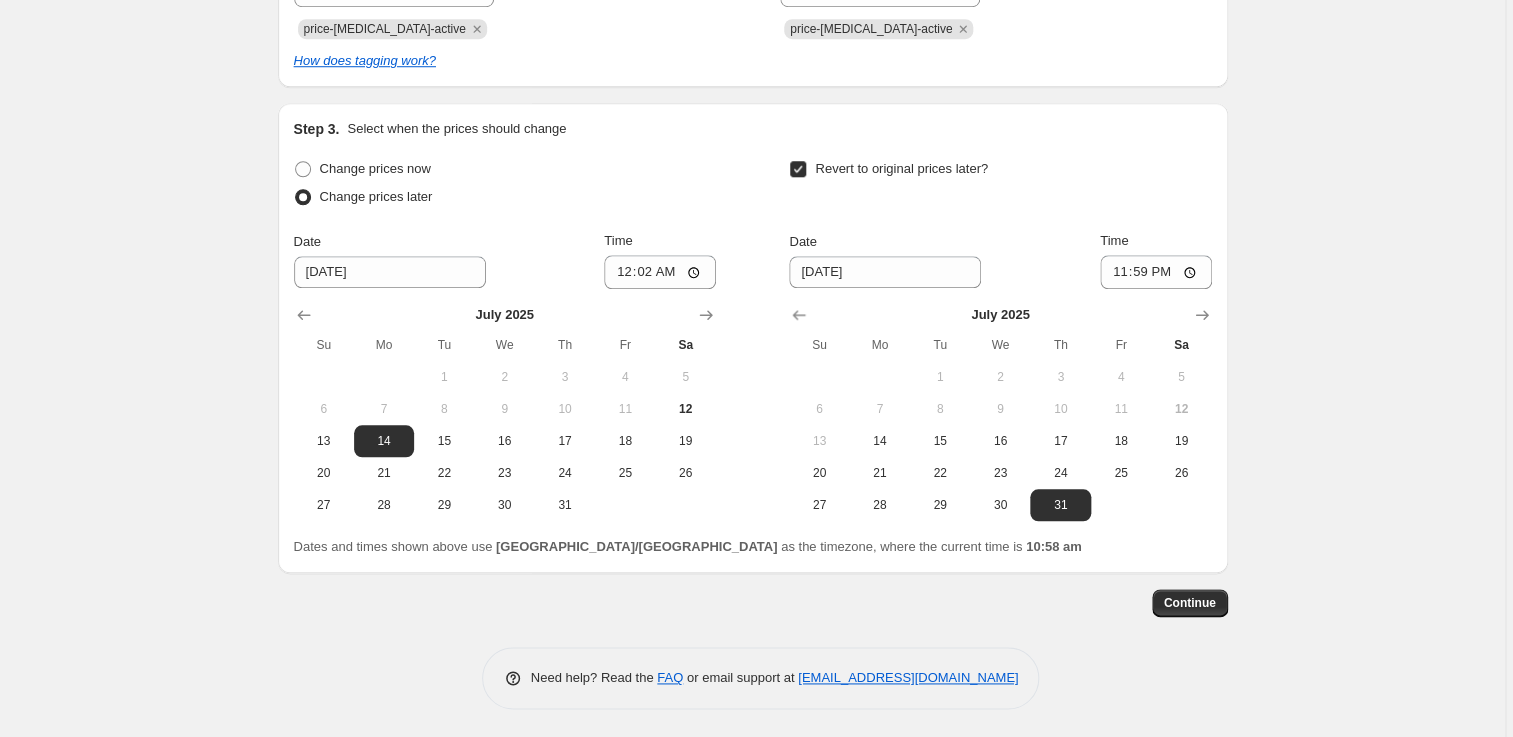 scroll, scrollTop: 0, scrollLeft: 0, axis: both 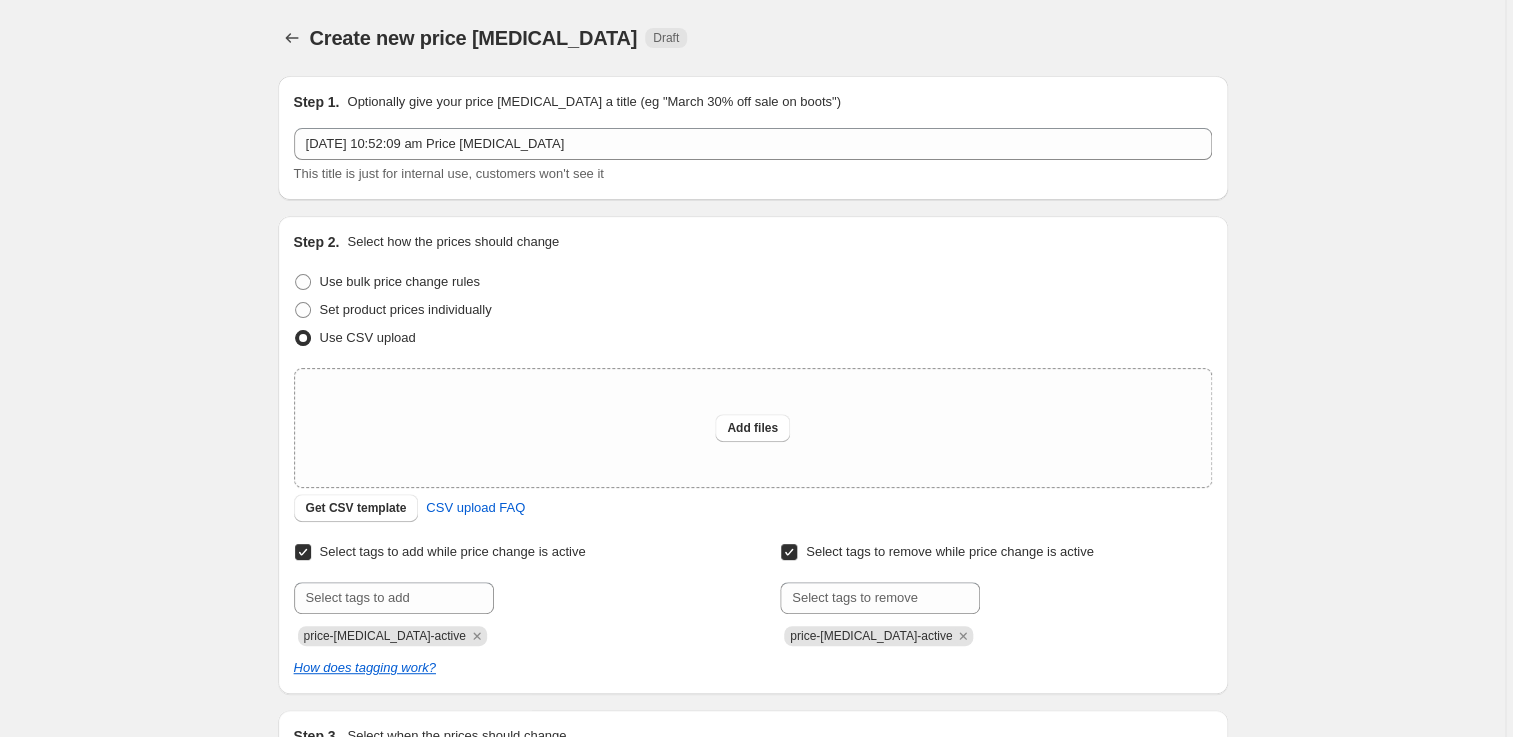 click on "Create new price change job. This page is ready Create new price change job Draft Step 1. Optionally give your price change job a title (eg "March 30% off sale on boots") 12 July 2025, 10:52:09 am Price change job This title is just for internal use, customers won't see it Step 2. Select how the prices should change Use bulk price change rules Set product prices individually Use CSV upload Upload files Add files Get CSV template CSV upload FAQ Select tags to add while price change is active Submit price-change-job-active Select tags to remove while price change is active Submit price-change-job-active How does tagging work? Step 3. Select when the prices should change Change prices now Change prices later Date 7/14/2025 Time 00:02 July   2025 Su Mo Tu We Th Fr Sa 1 2 3 4 5 6 7 8 9 10 11 12 13 14 15 16 17 18 19 20 21 22 23 24 25 26 27 28 29 30 31 Revert to original prices later? Date 7/31/2025 Time 23:59 July   2025 Su Mo Tu We Th Fr Sa 1 2 3 4 5 6 7 8 9 10 11 12 13 14 15 16 17 18 19 20 21 22 23 24 25 26 27 28" at bounding box center [752, 673] 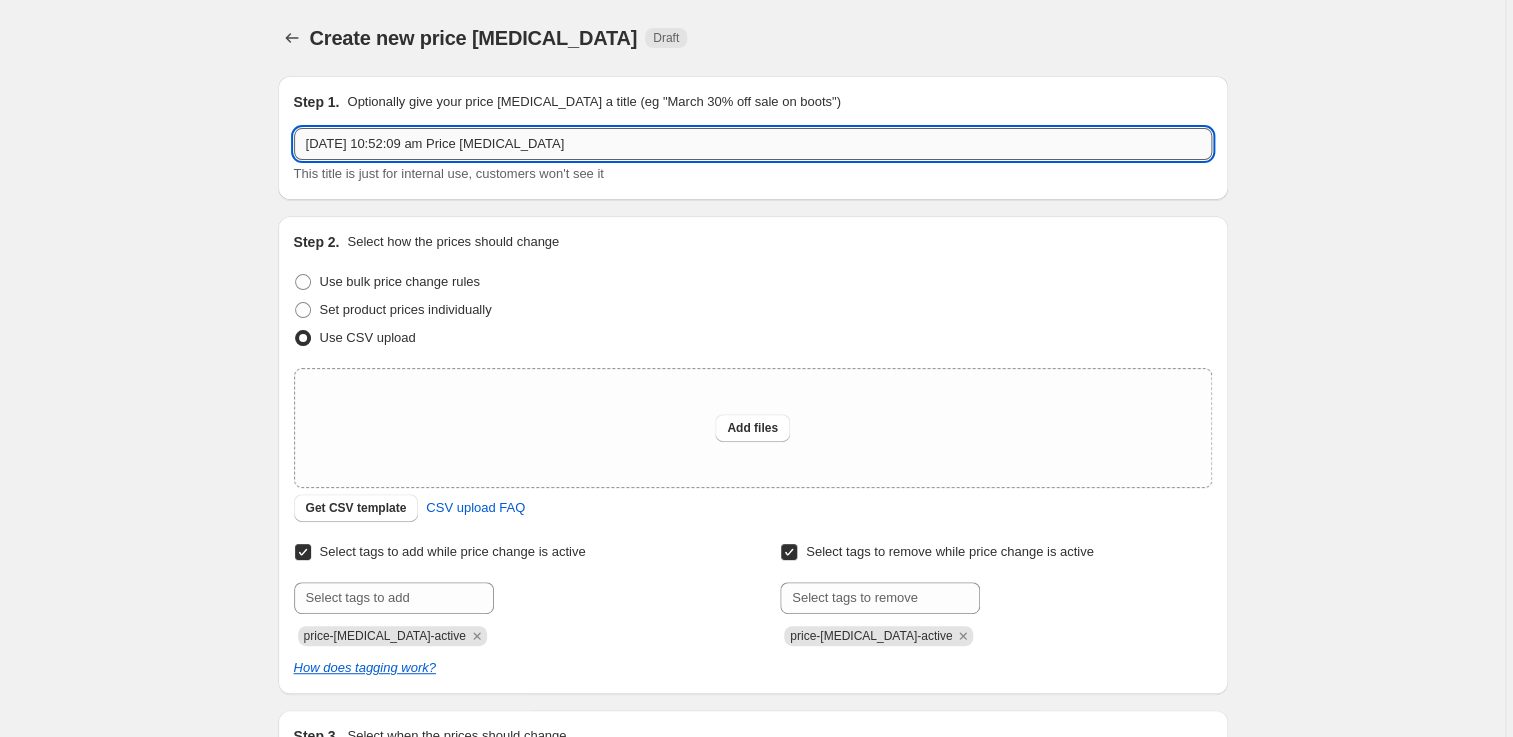click on "12 July 2025, 10:52:09 am Price change job" at bounding box center [753, 144] 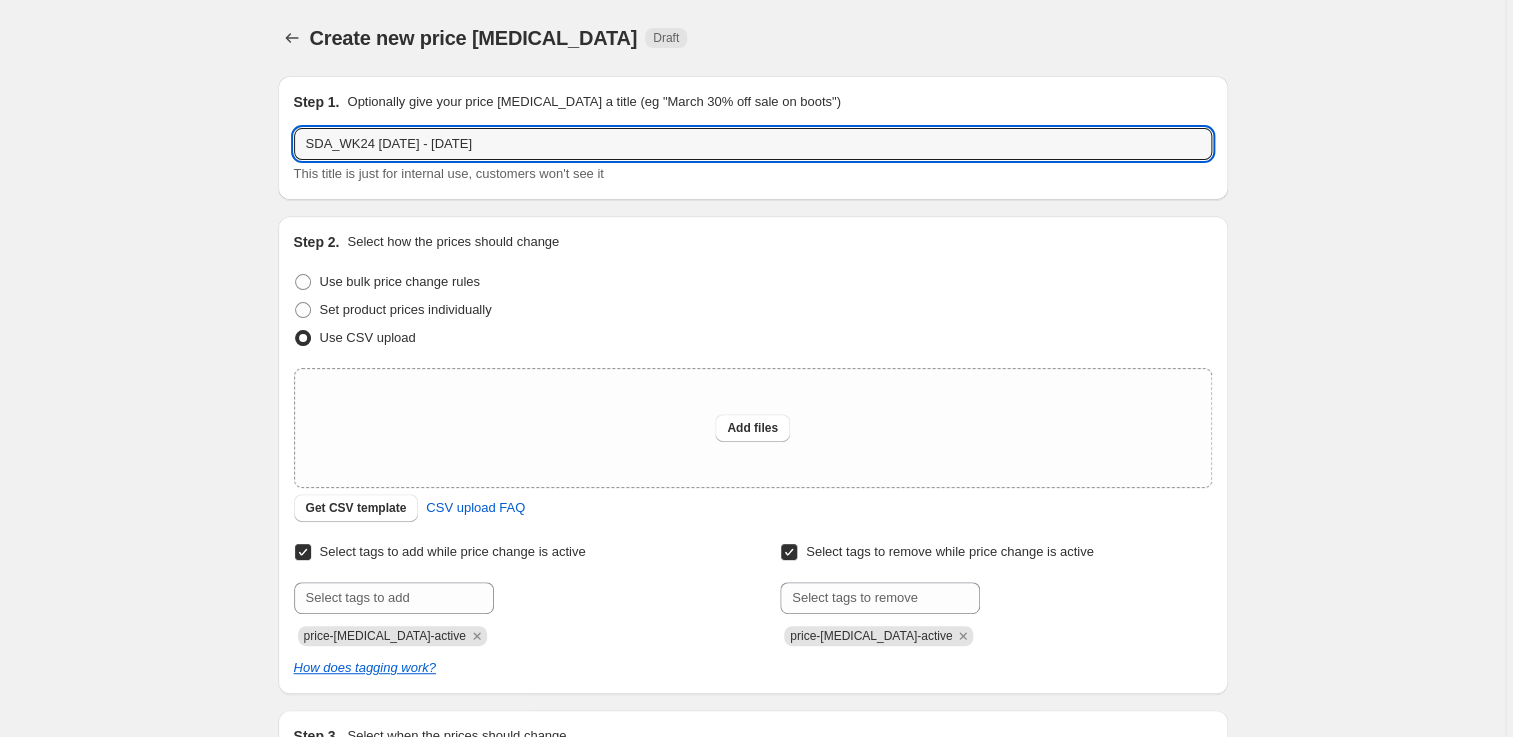 drag, startPoint x: 370, startPoint y: 145, endPoint x: 515, endPoint y: 174, distance: 147.87157 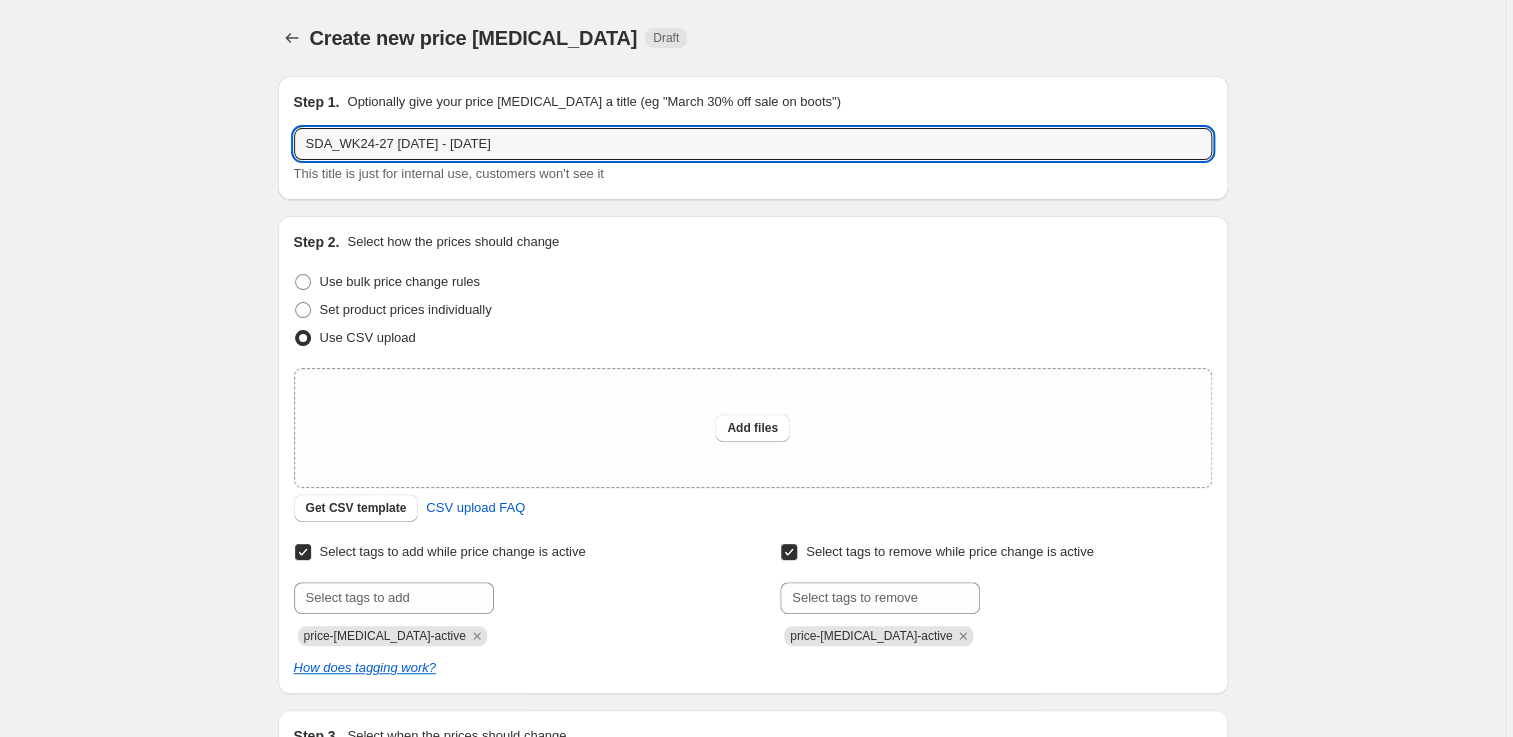 paste on "9-31" 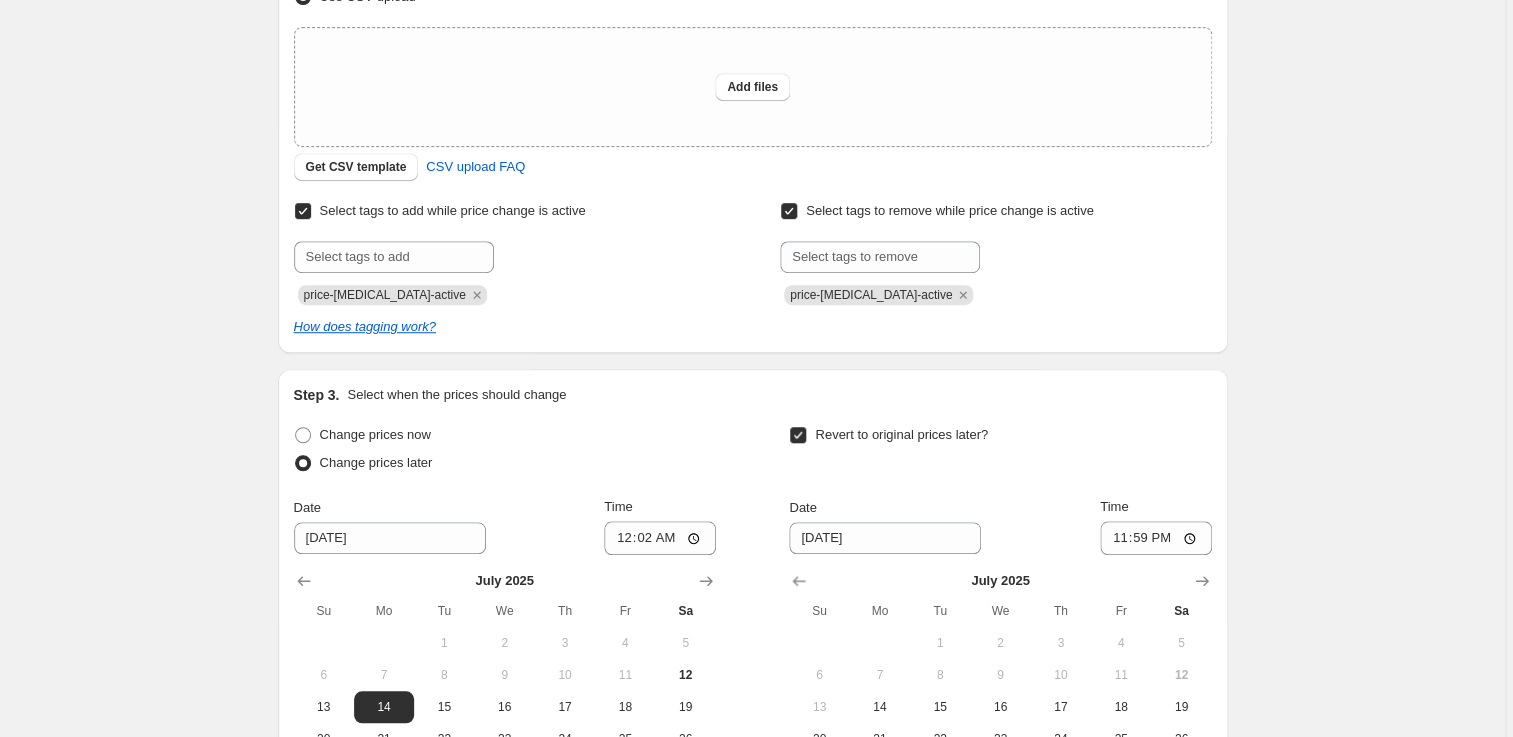 scroll, scrollTop: 440, scrollLeft: 0, axis: vertical 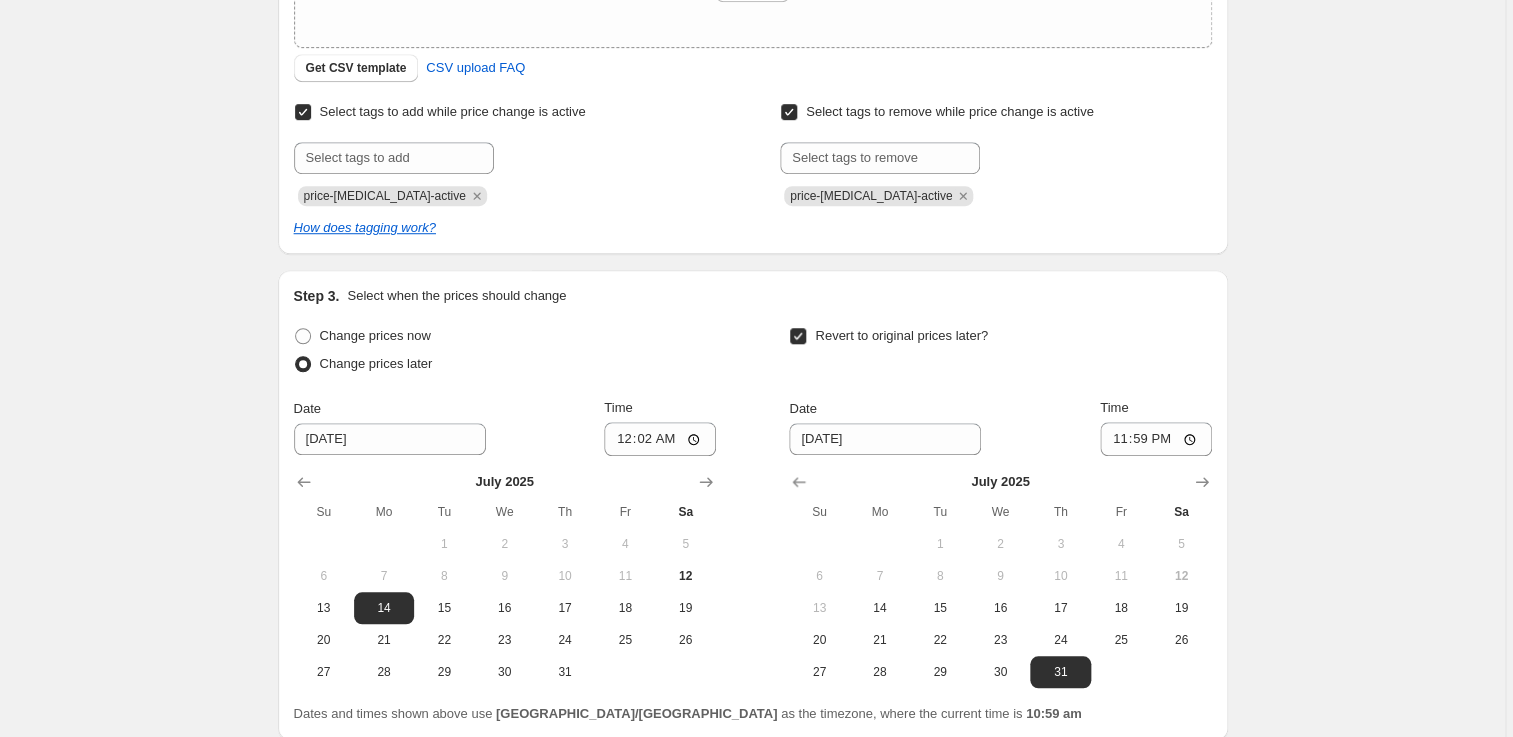 type on "SDA_WK29-31 04-07-25 - 31-07-25" 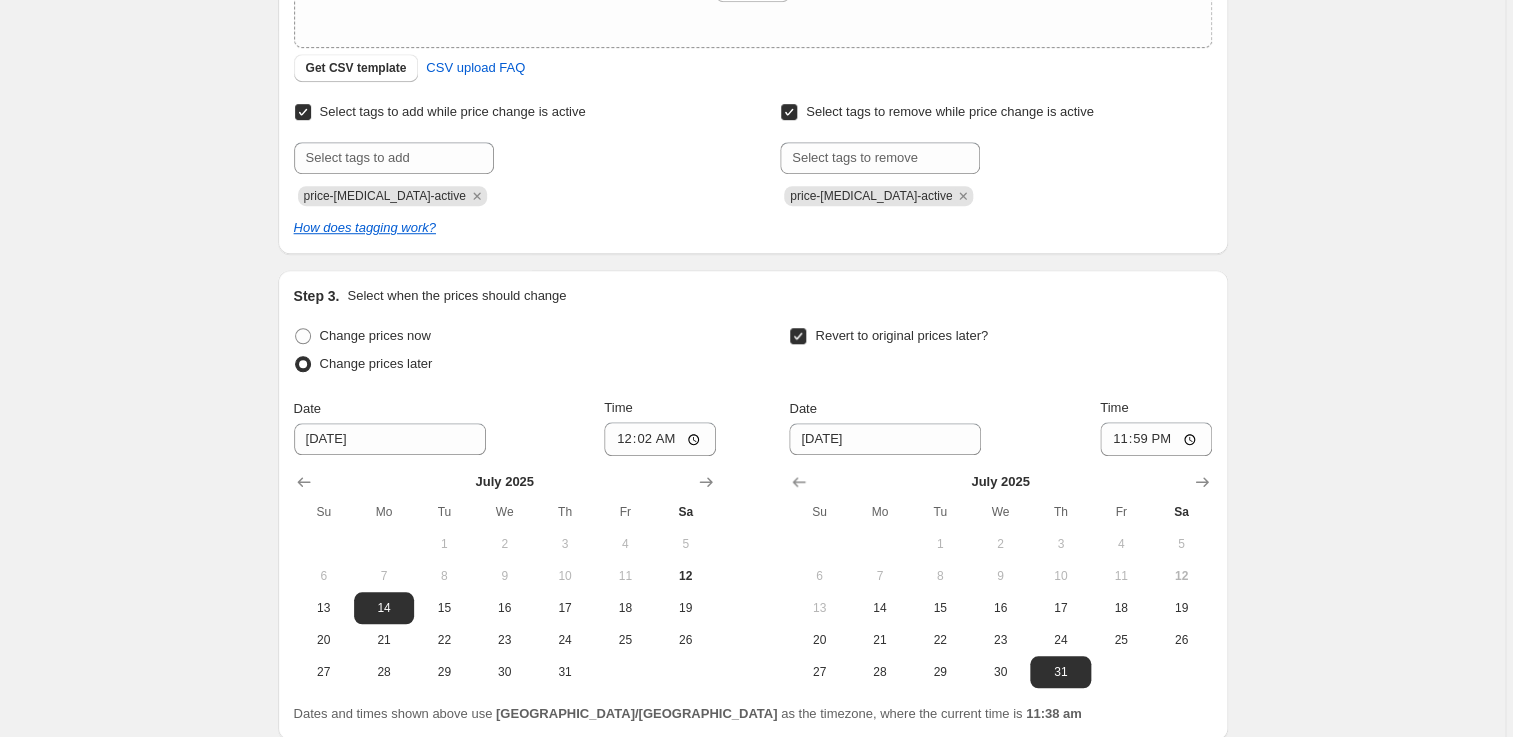 scroll, scrollTop: 0, scrollLeft: 0, axis: both 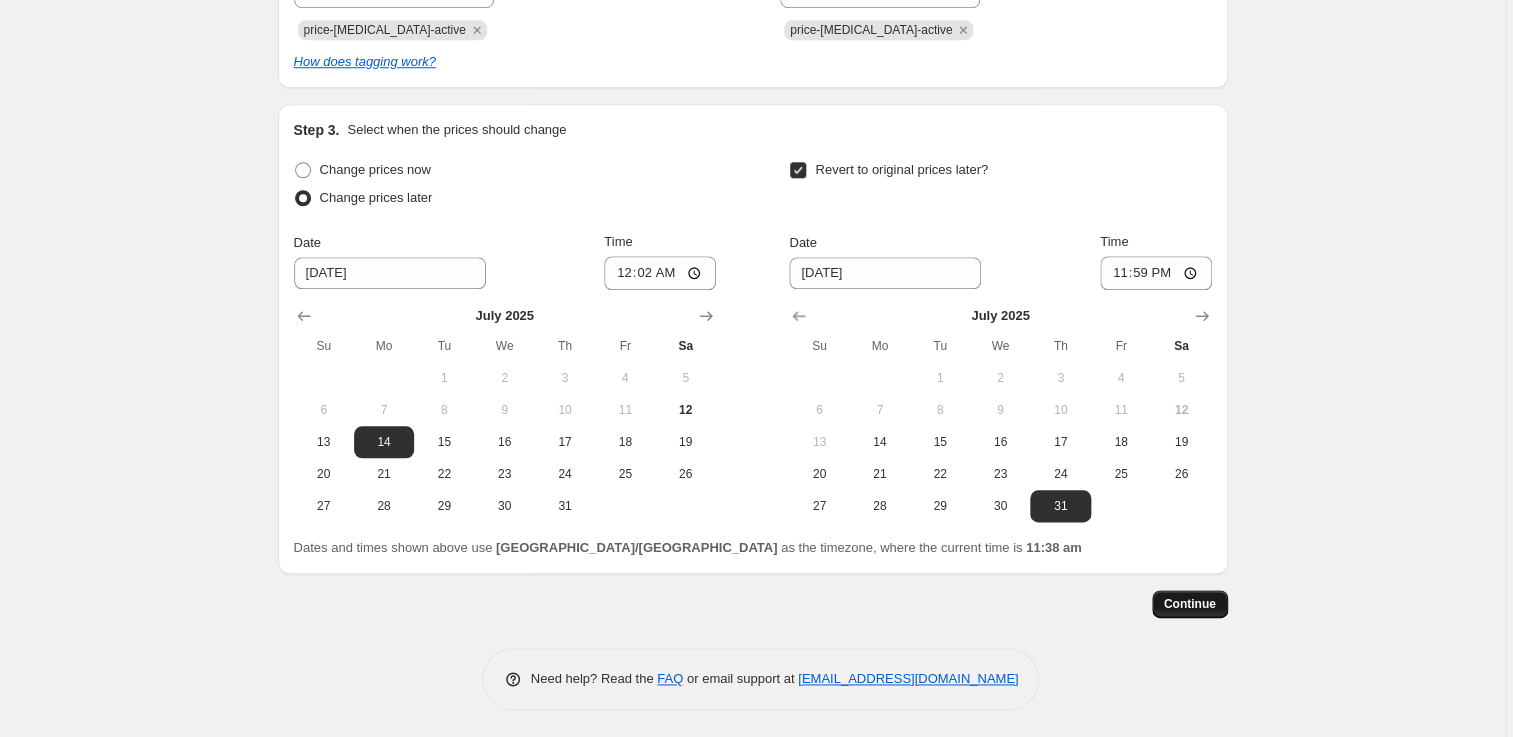 click on "Continue" at bounding box center (1190, 604) 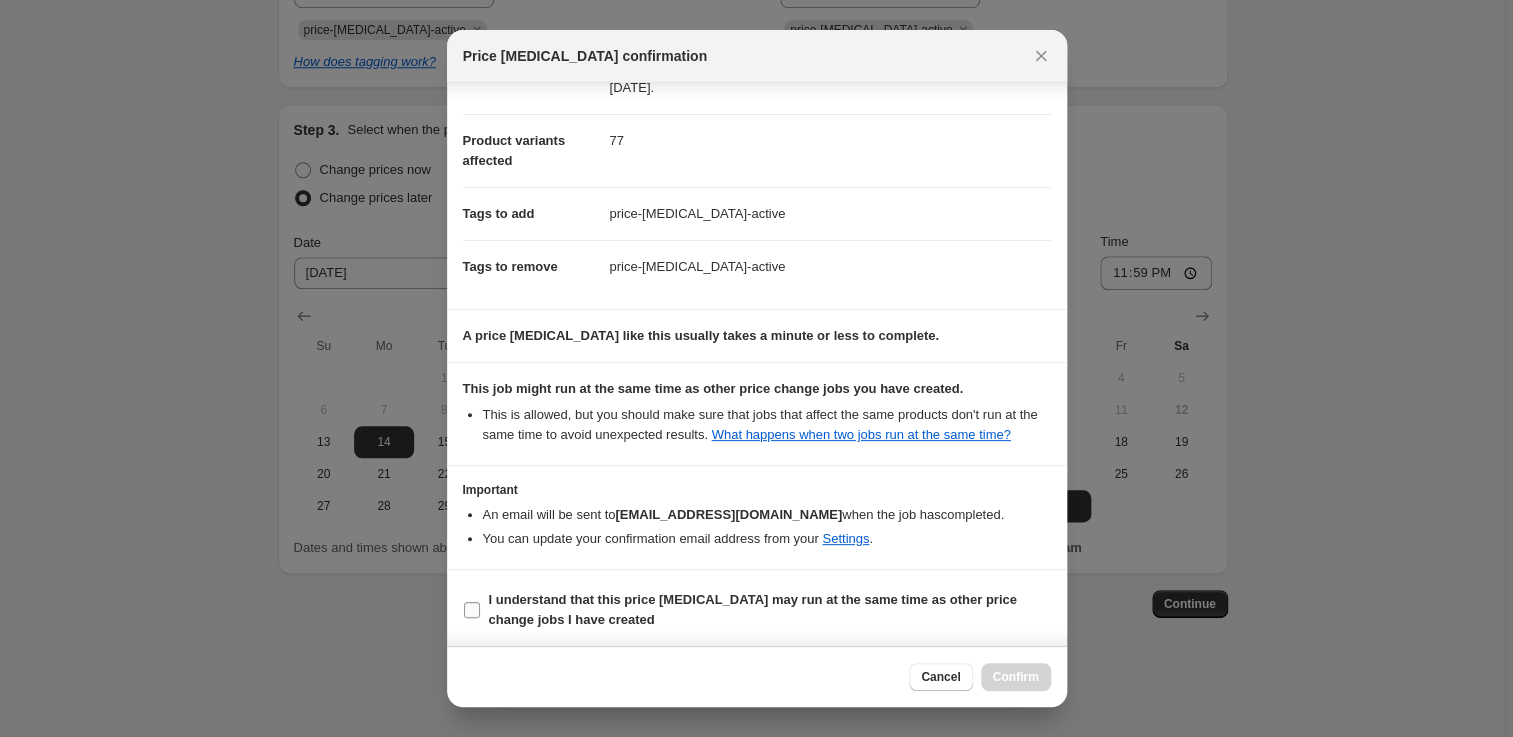 scroll, scrollTop: 82, scrollLeft: 0, axis: vertical 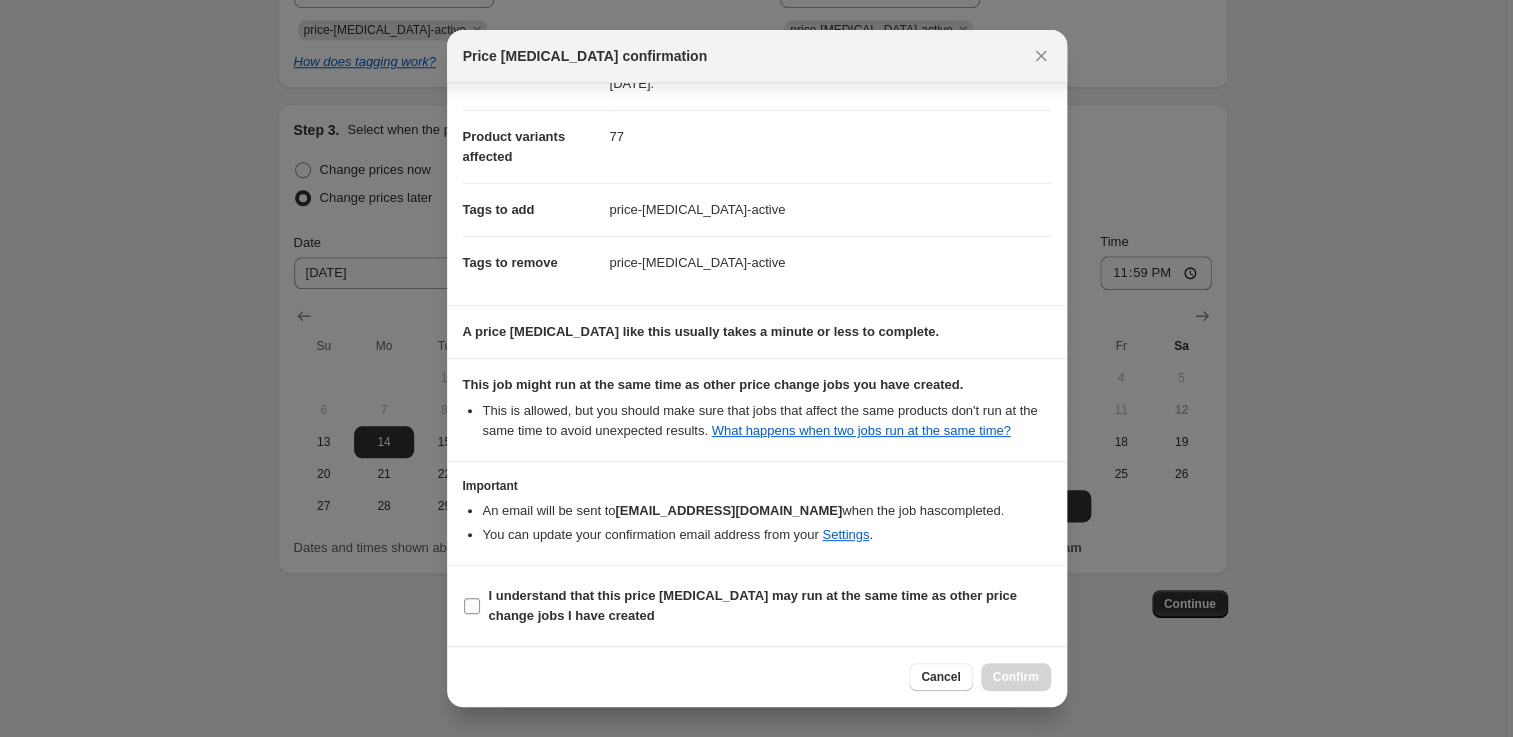click on "I understand that this price change job may run at the same time as other price change jobs I have created" at bounding box center (770, 606) 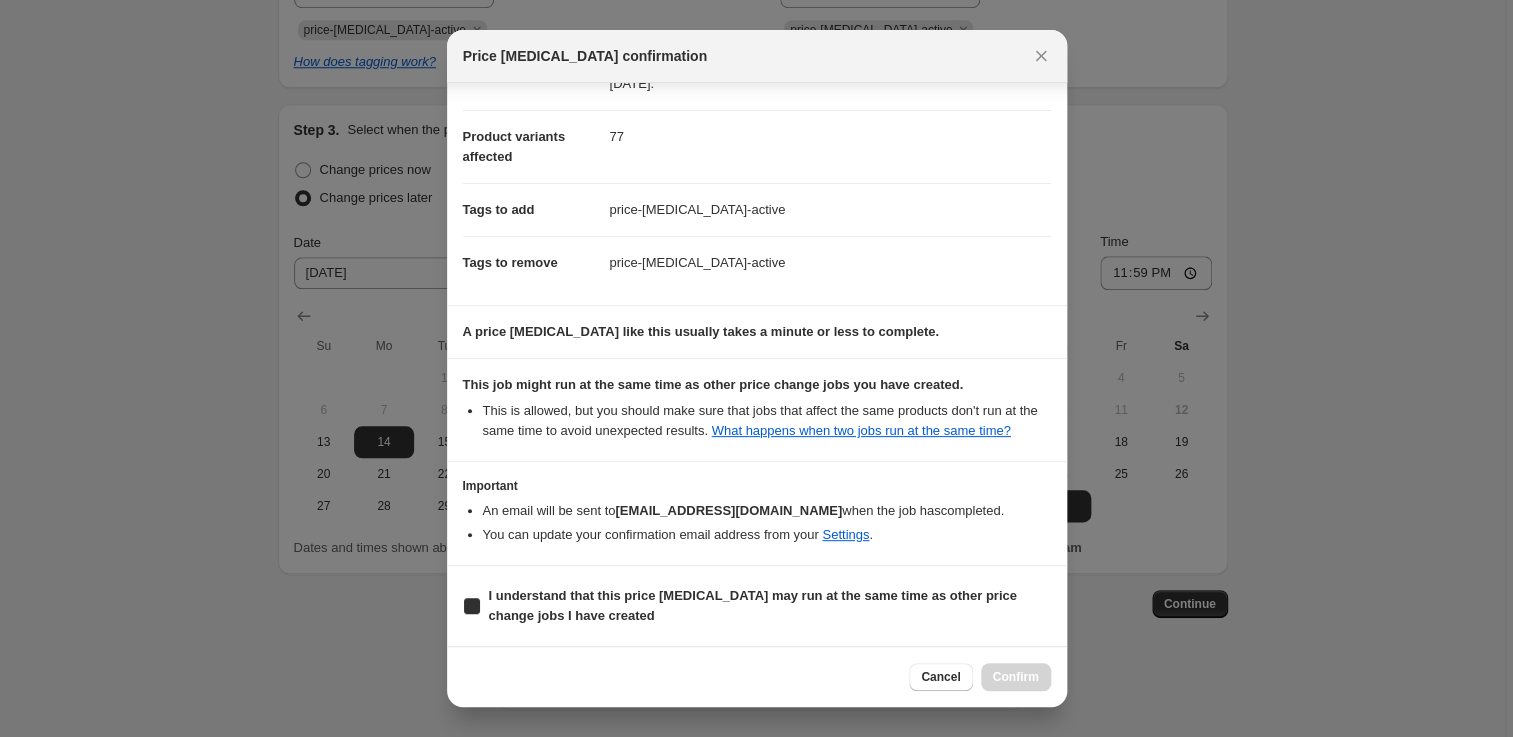 checkbox on "true" 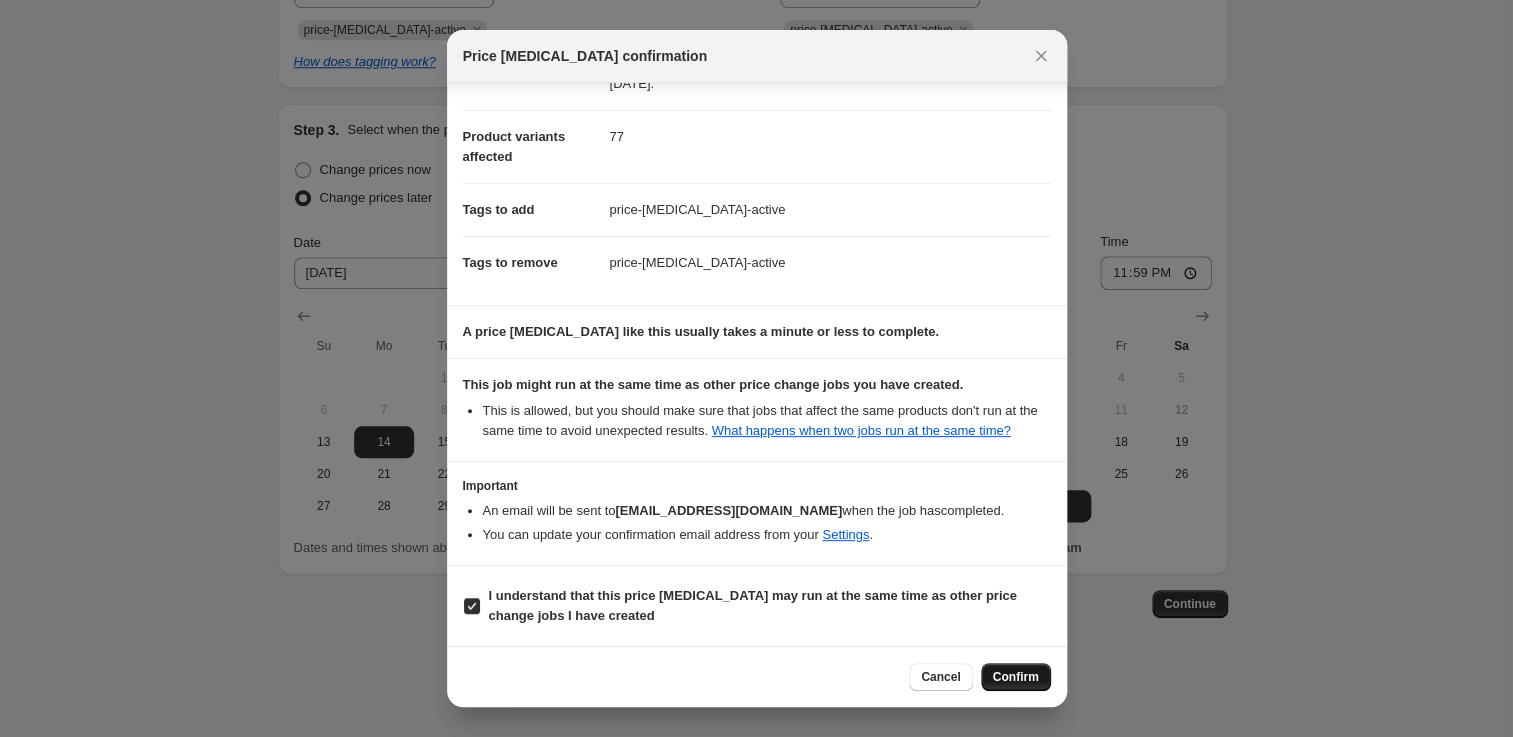 click on "Confirm" at bounding box center (1016, 677) 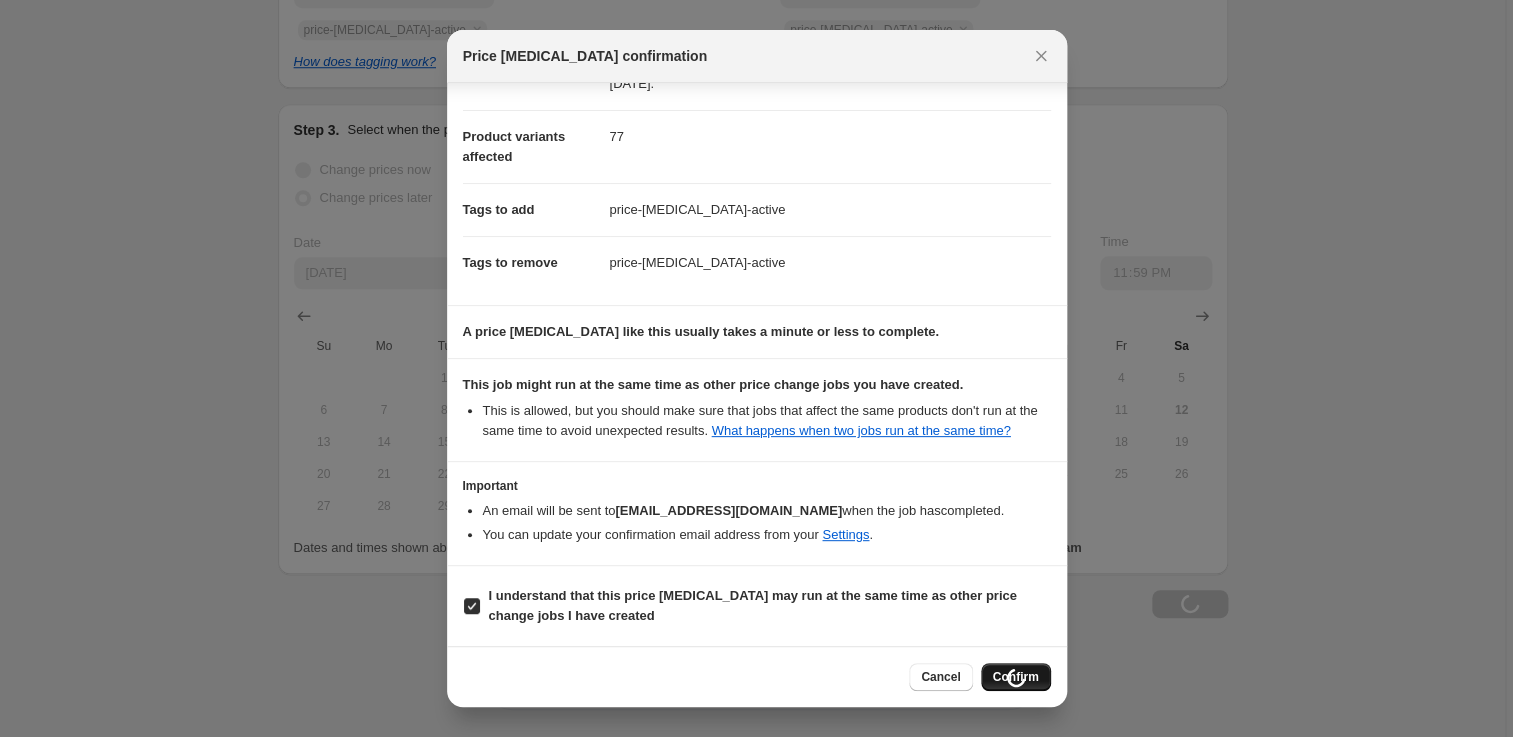 scroll, scrollTop: 640, scrollLeft: 0, axis: vertical 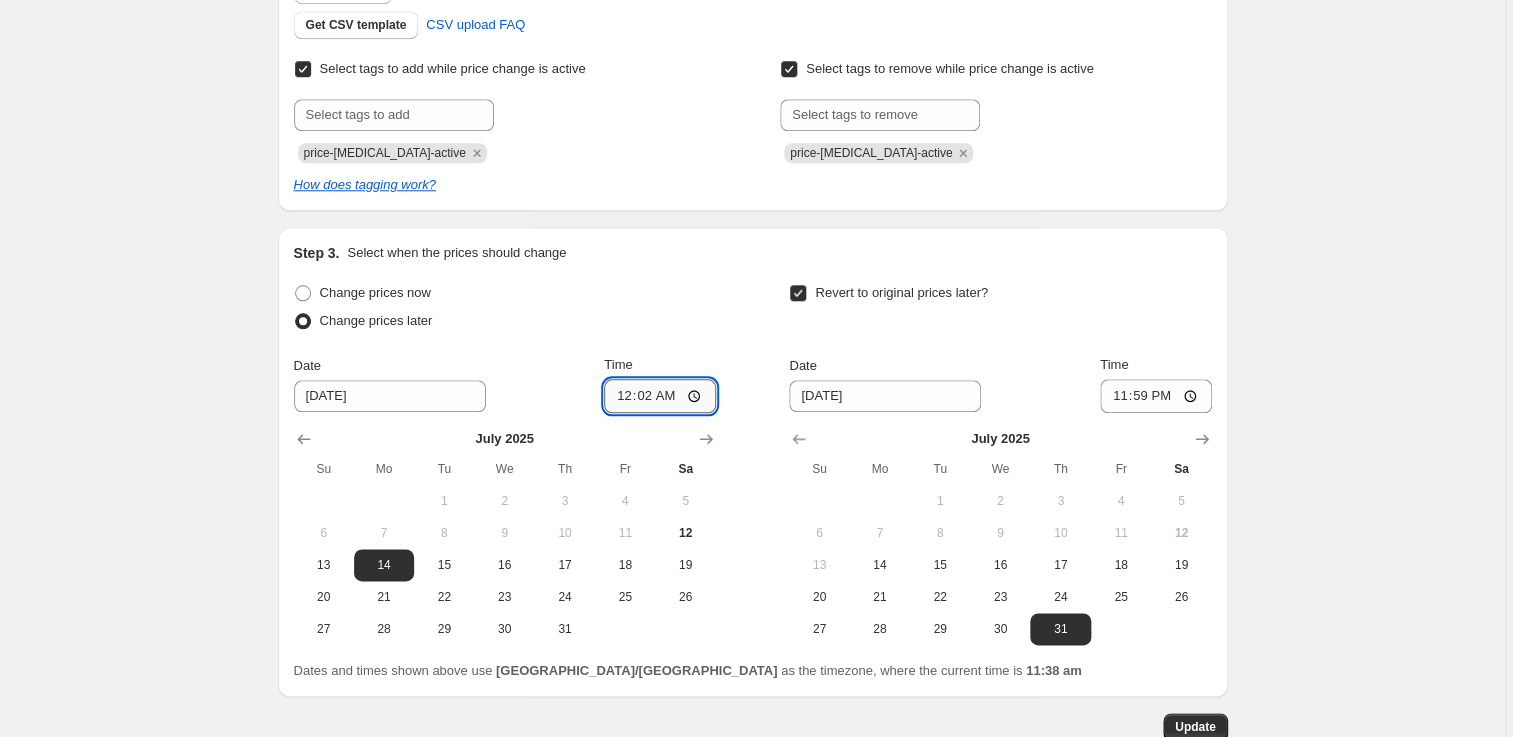 click on "00:02" at bounding box center (660, 396) 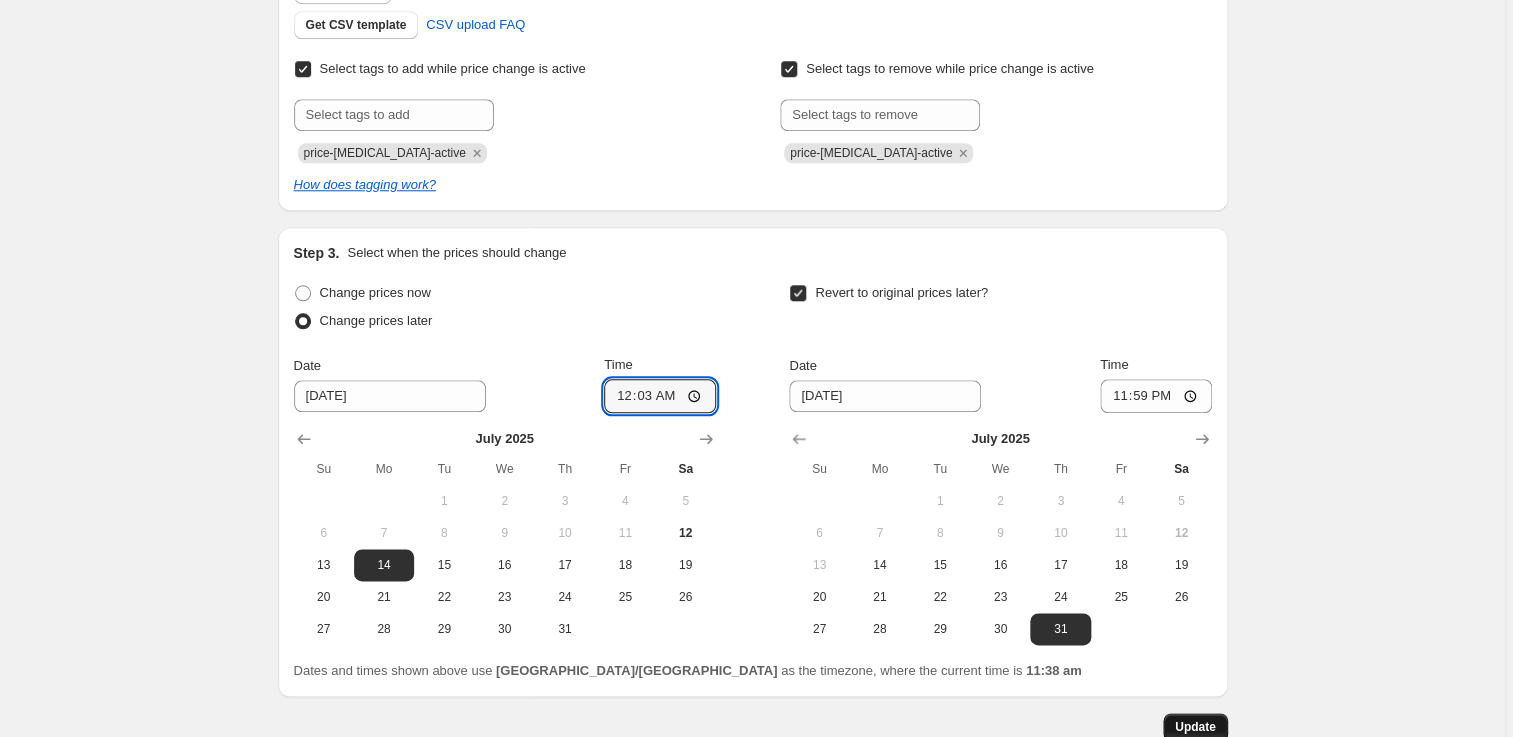 click on "Update" at bounding box center [1195, 727] 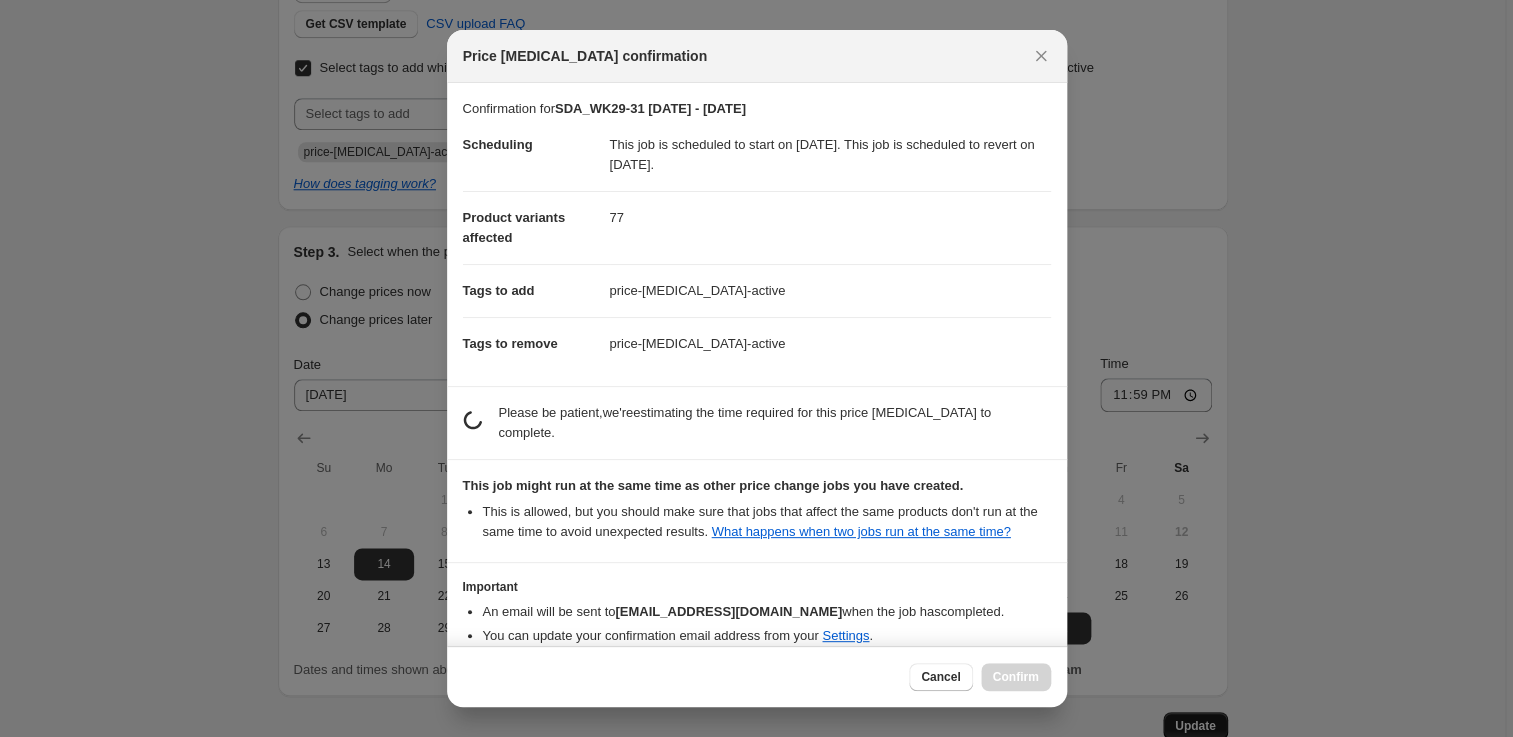 scroll, scrollTop: 0, scrollLeft: 0, axis: both 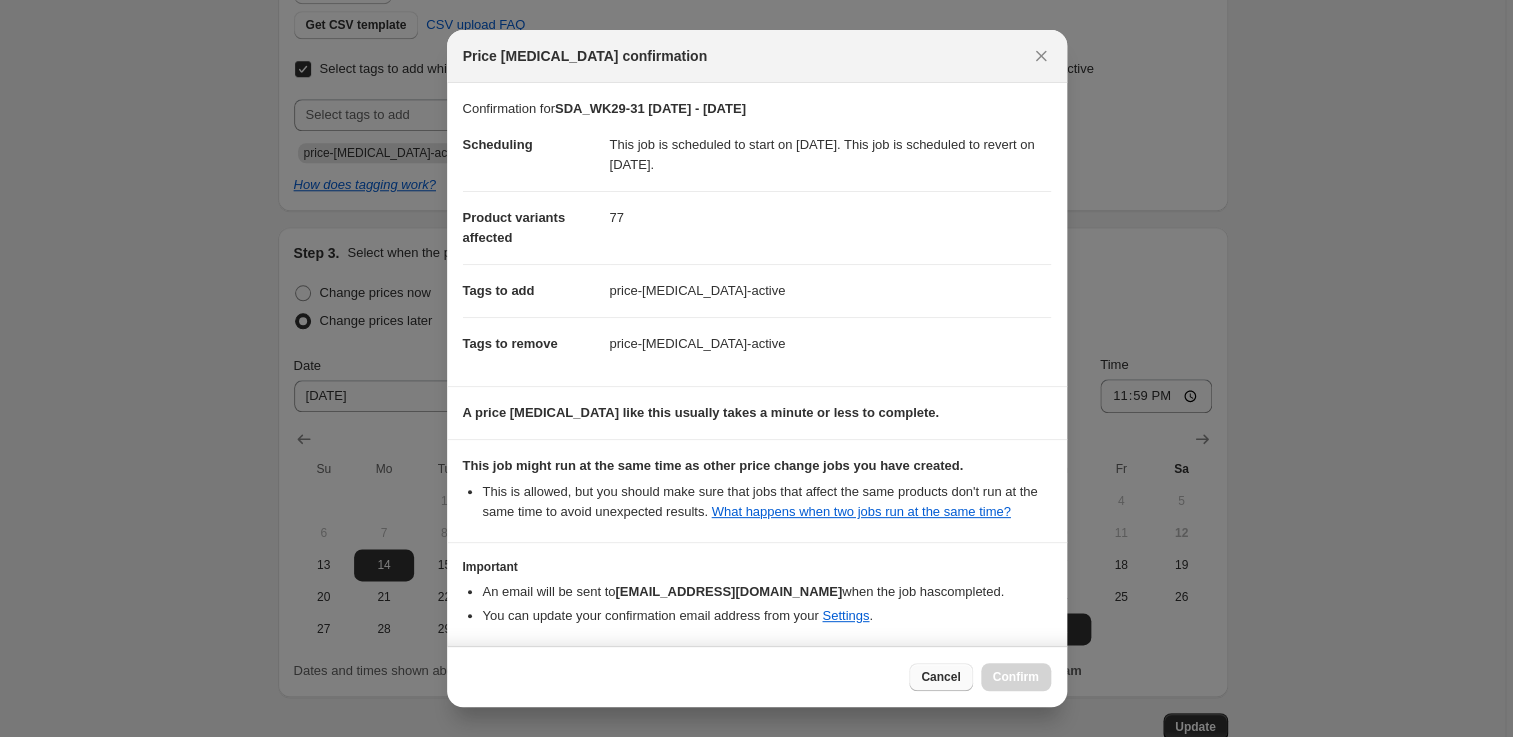 click on "Cancel" at bounding box center (940, 677) 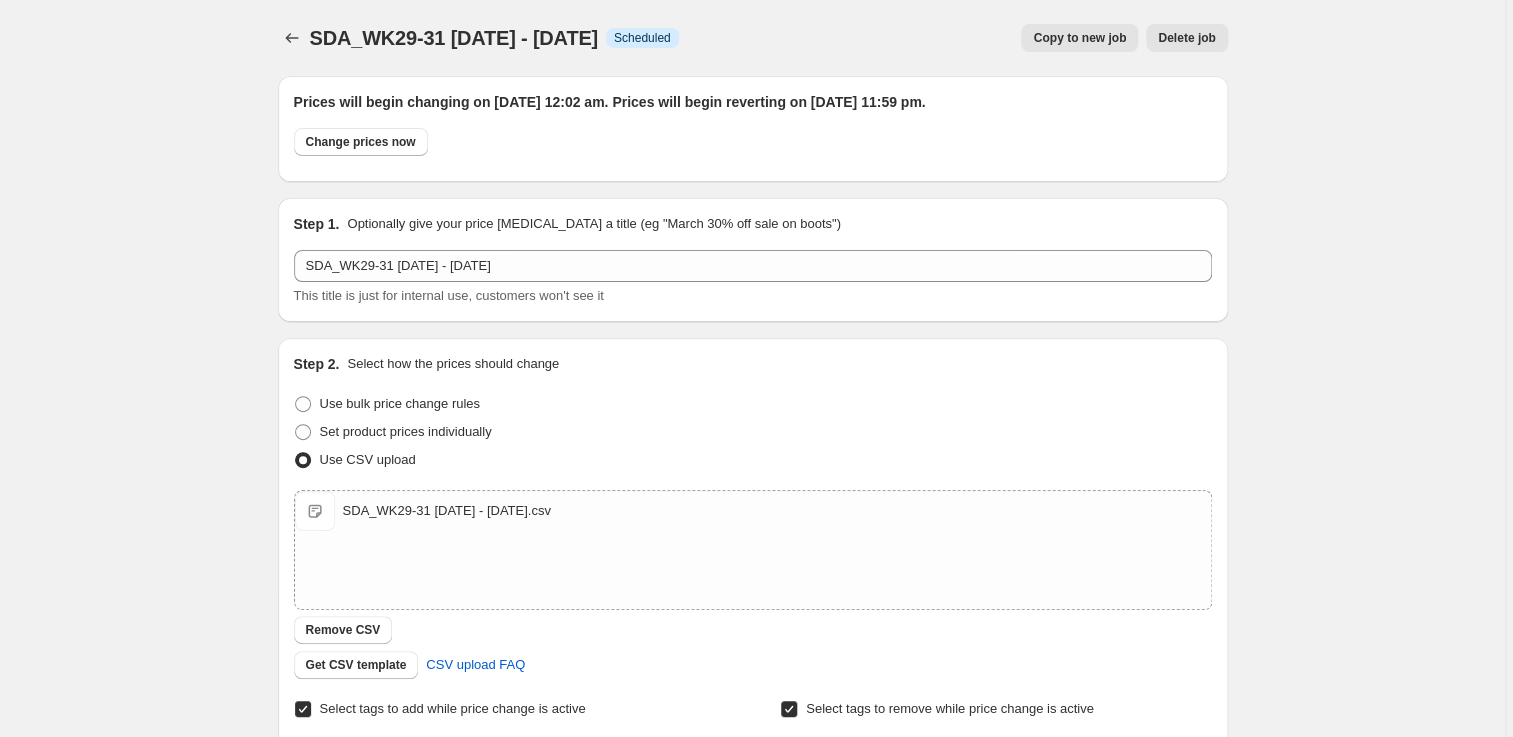 scroll, scrollTop: 639, scrollLeft: 0, axis: vertical 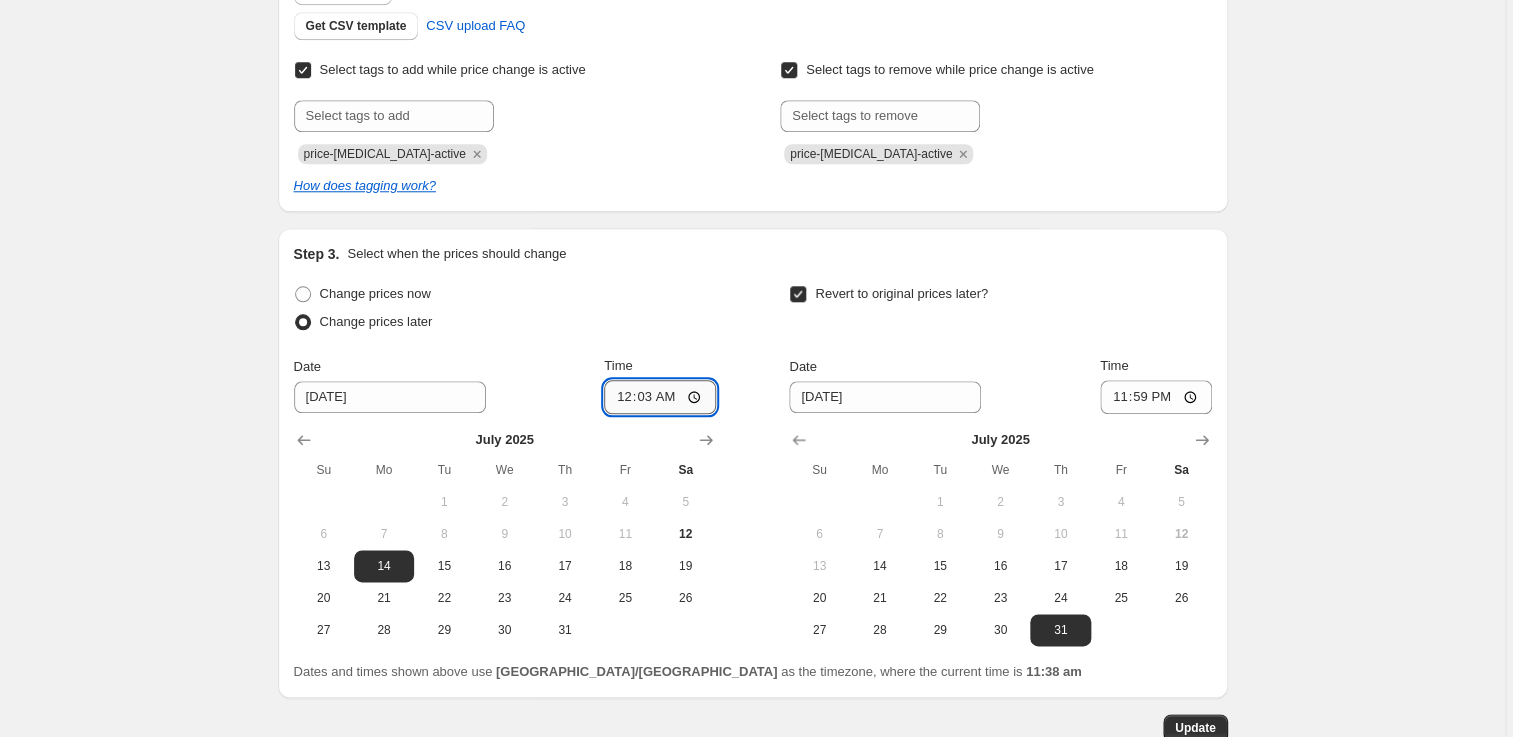 click on "00:03" at bounding box center (660, 397) 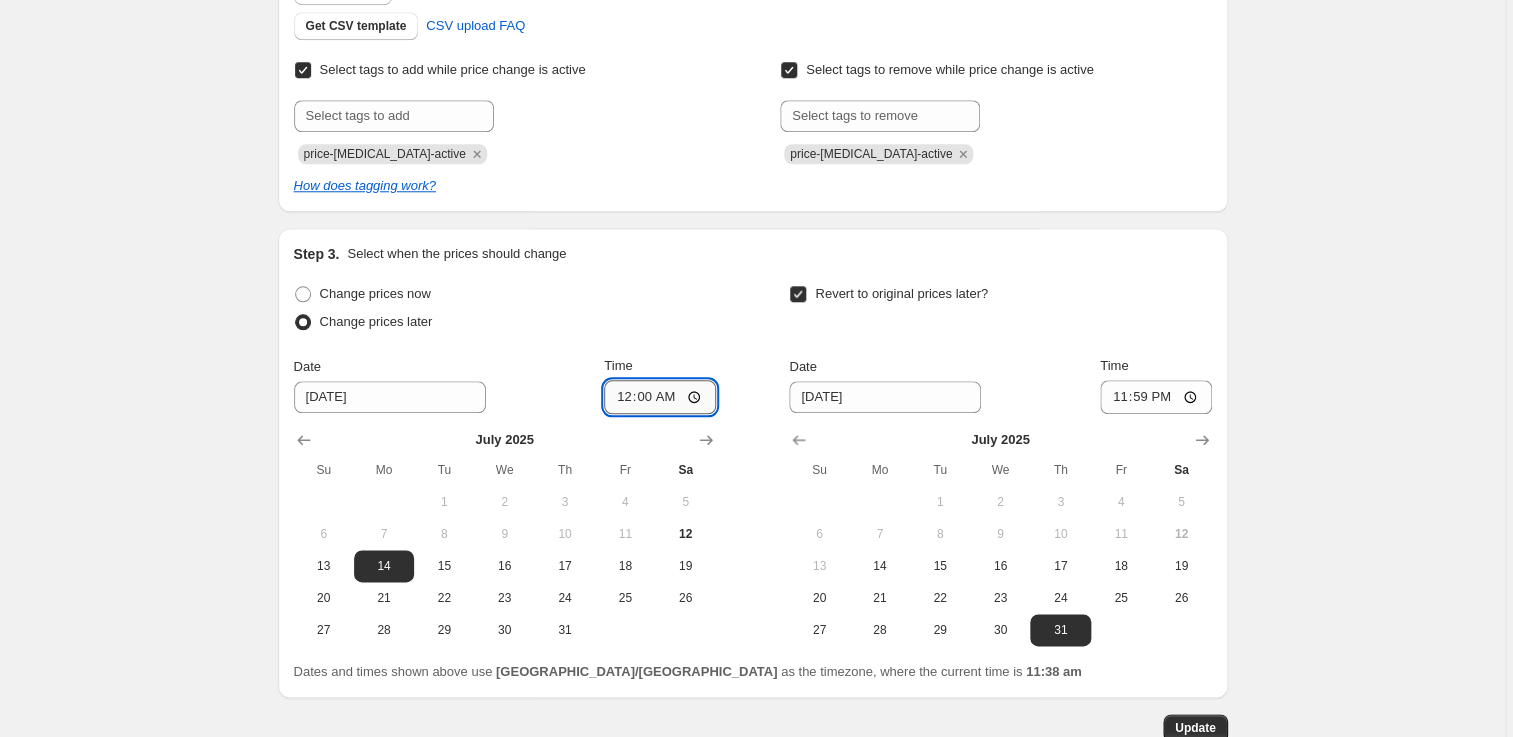 type on "00:05" 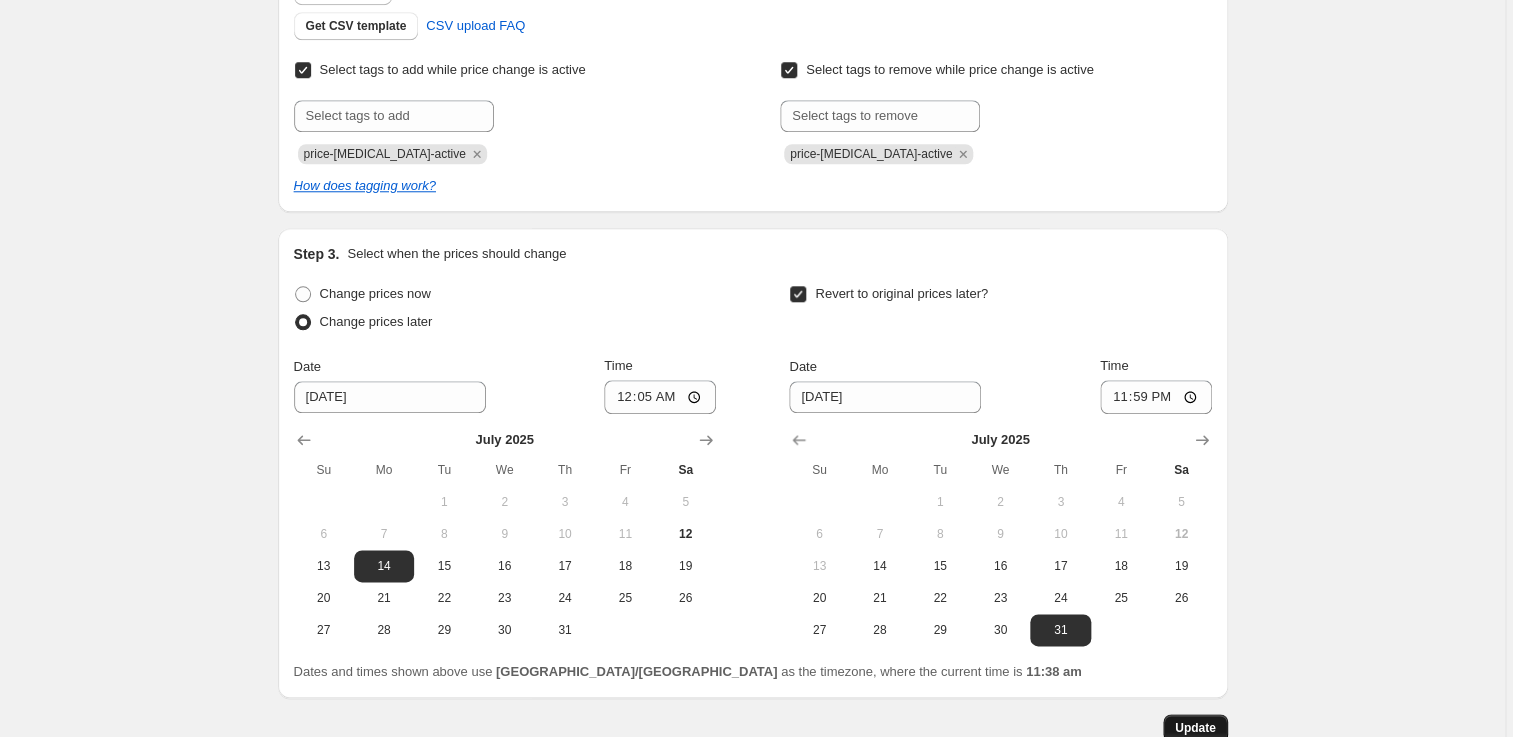 click on "Update" at bounding box center [1195, 728] 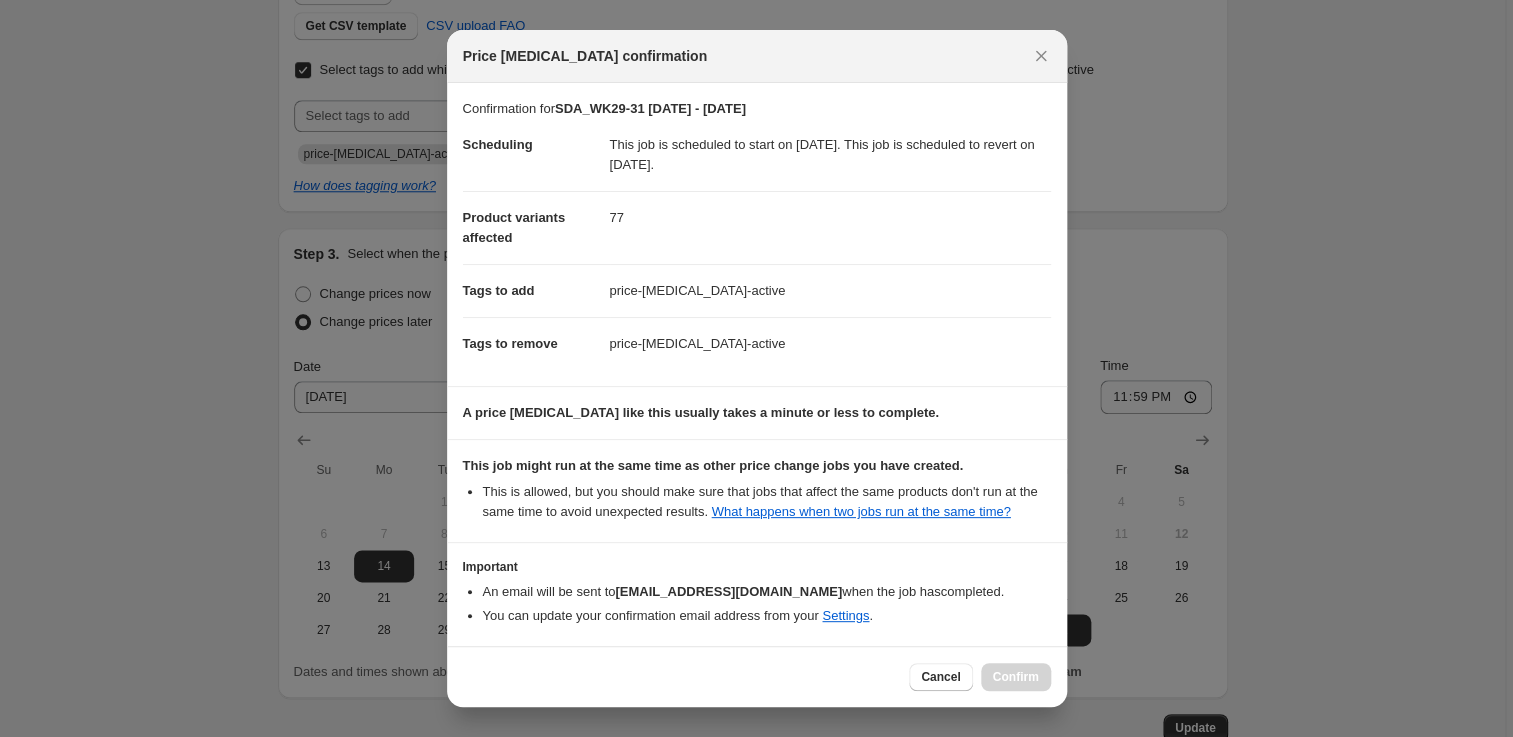 scroll, scrollTop: 82, scrollLeft: 0, axis: vertical 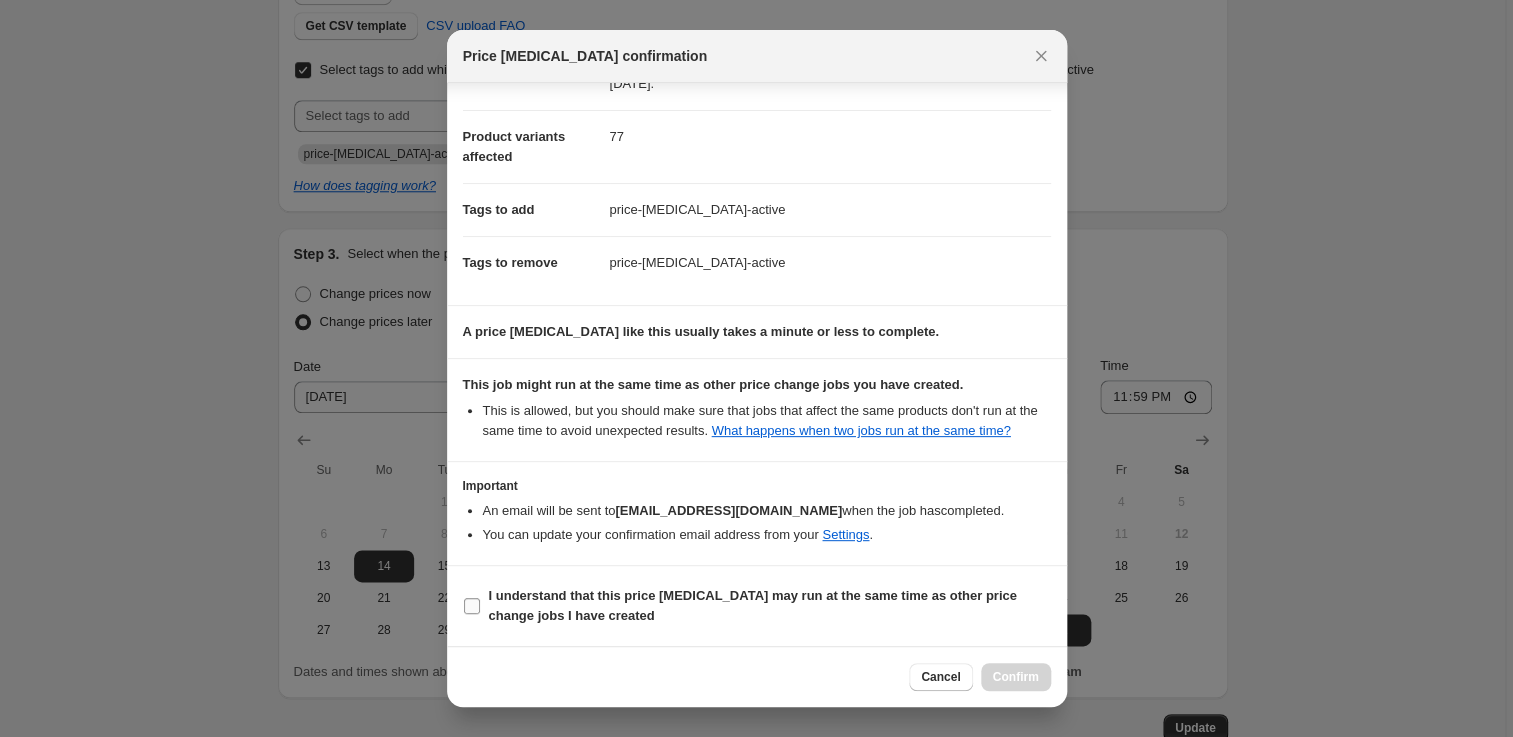 click on "I understand that this price change job may run at the same time as other price change jobs I have created" at bounding box center [753, 605] 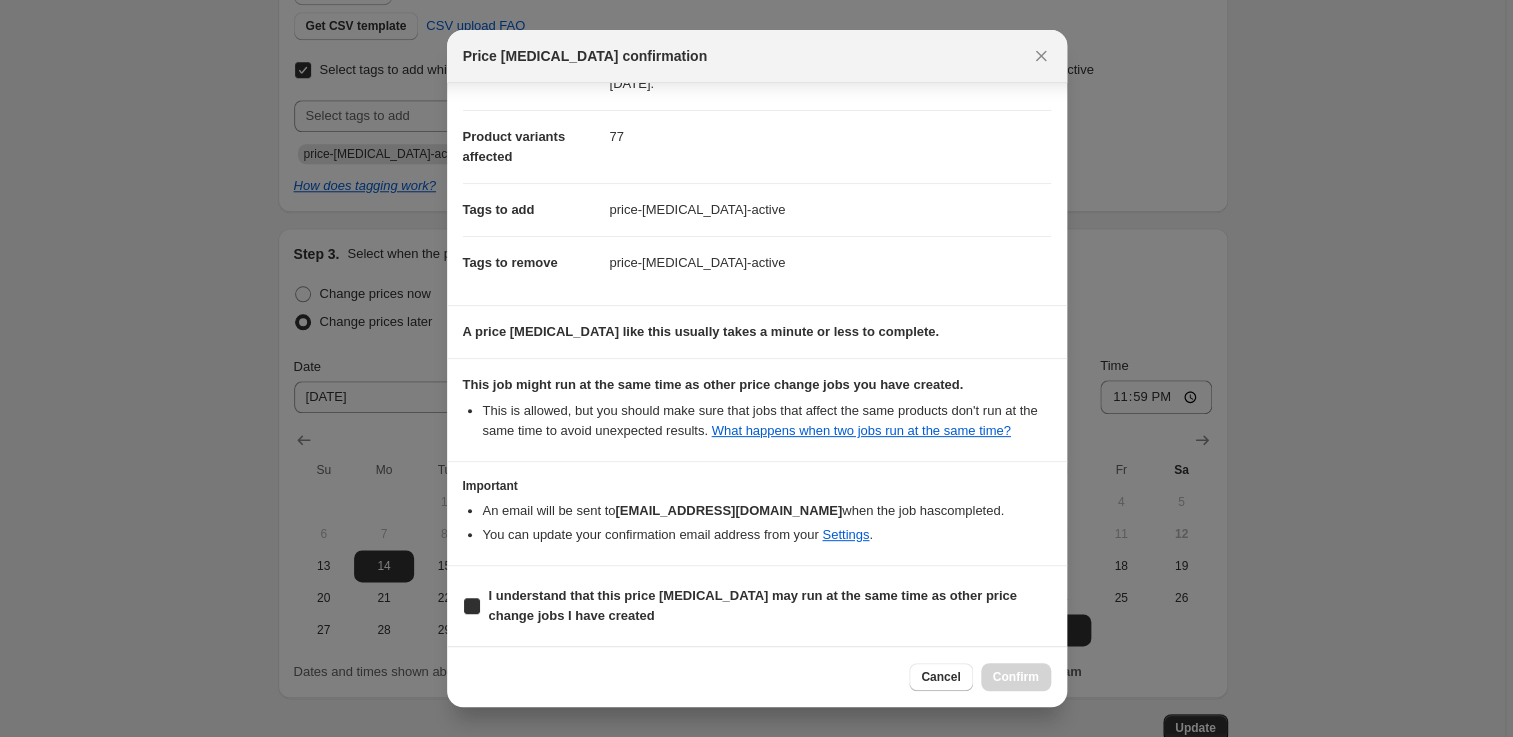 checkbox on "true" 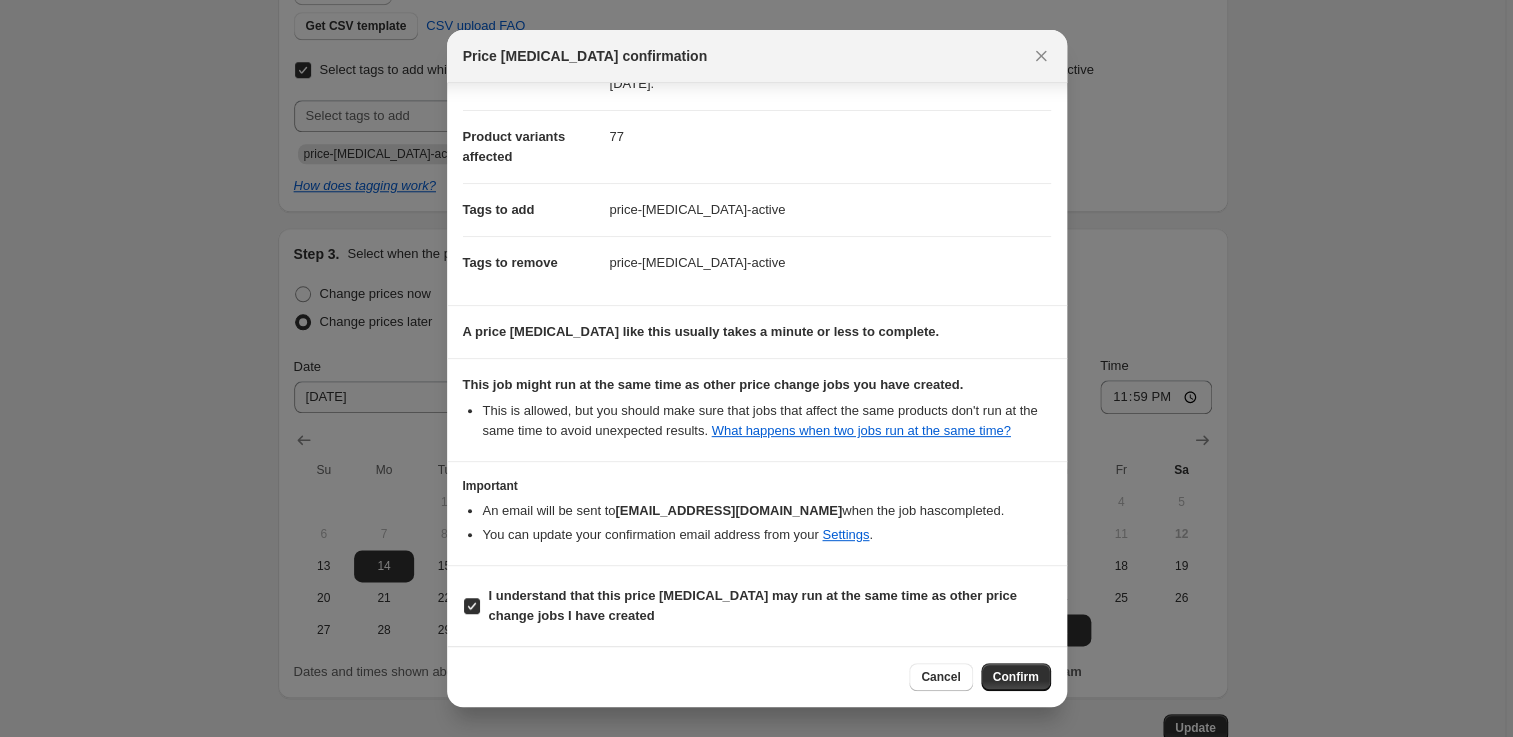 click on "Confirm" at bounding box center [1016, 677] 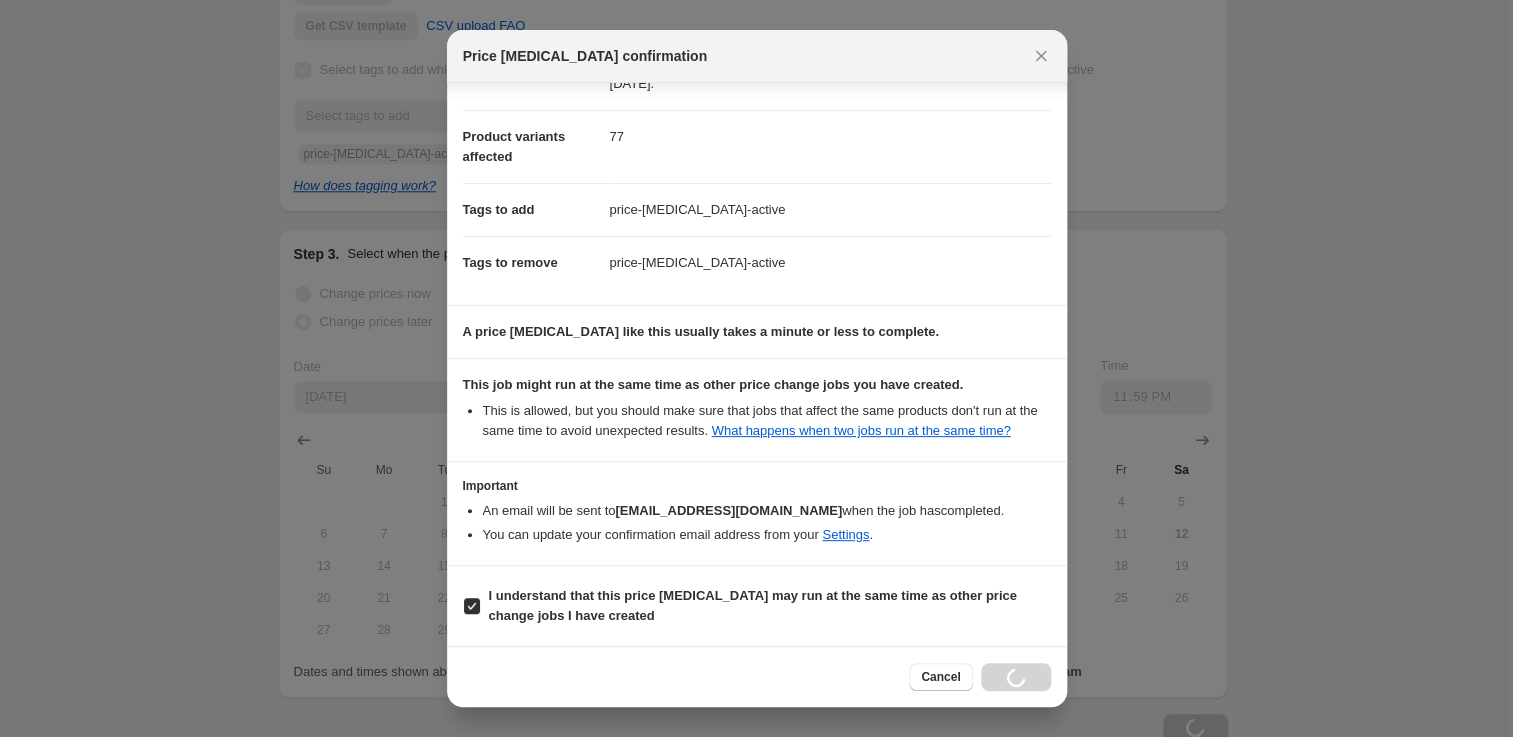 scroll, scrollTop: 82, scrollLeft: 0, axis: vertical 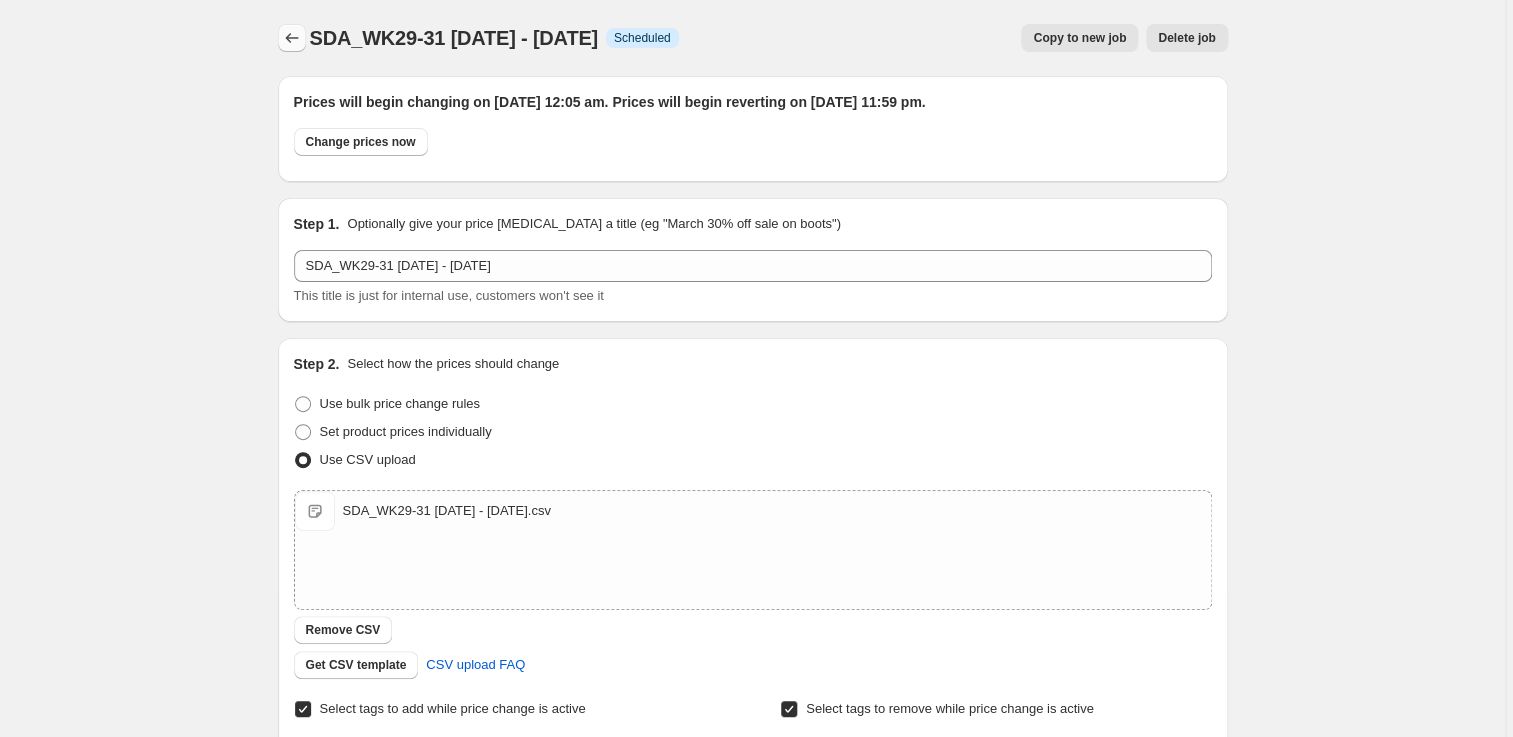 click 